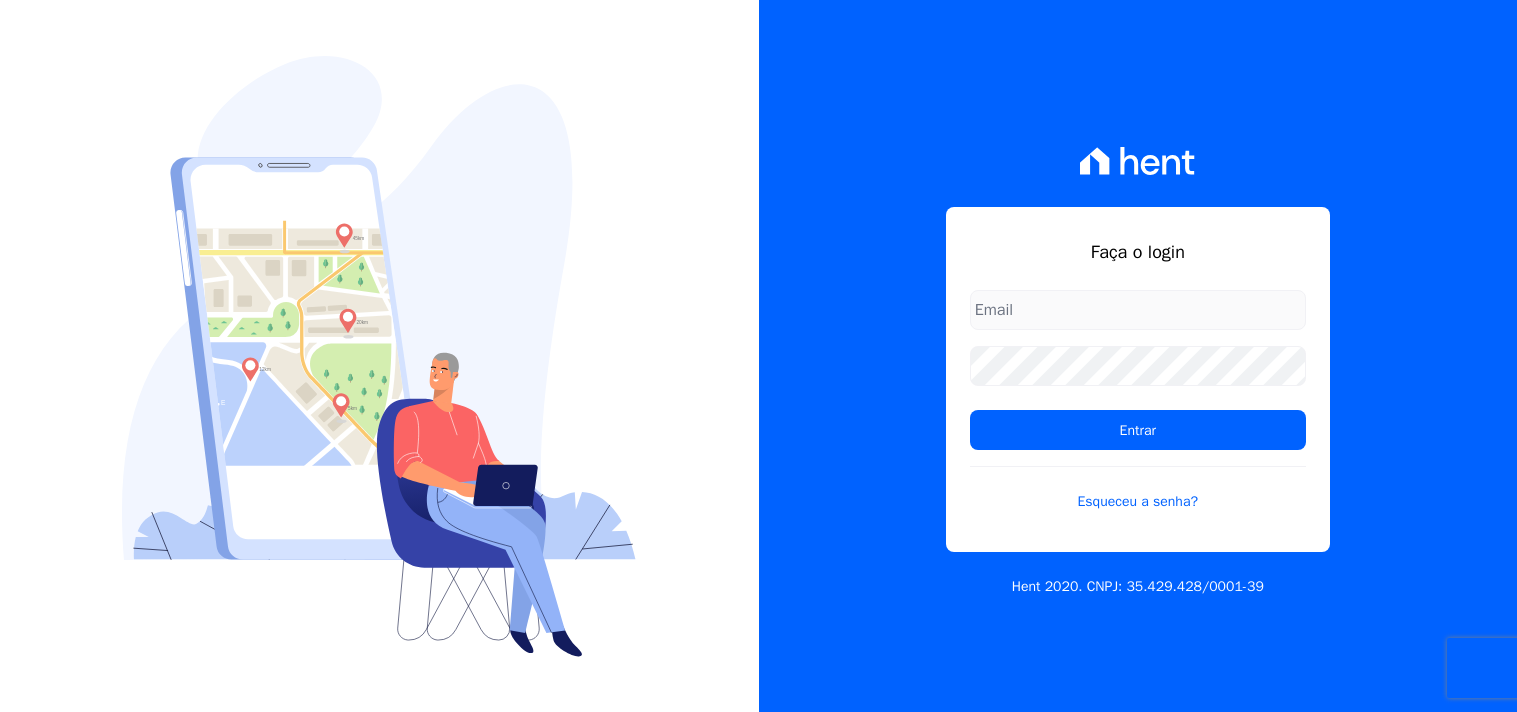 scroll, scrollTop: 0, scrollLeft: 0, axis: both 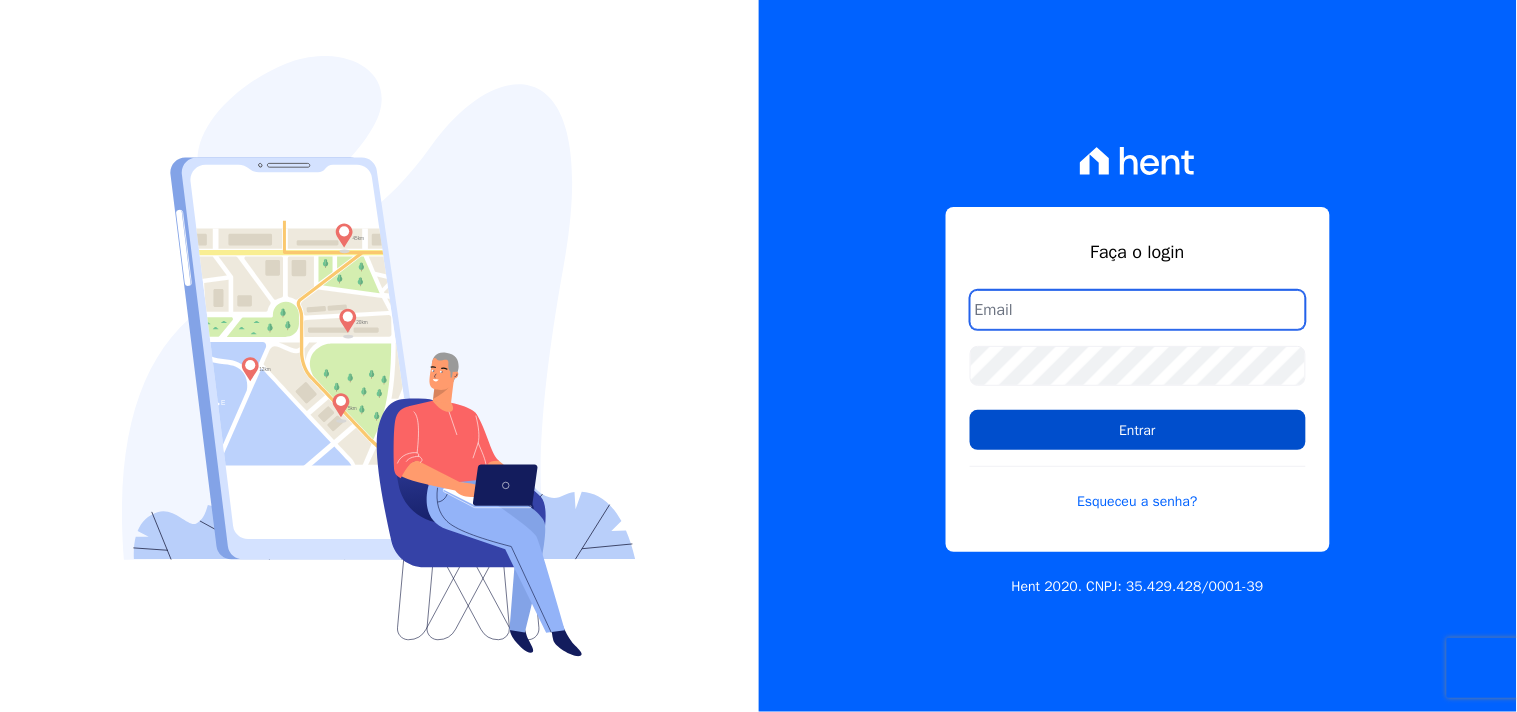 type on "mondeo@mondeoconstrutora.com.br" 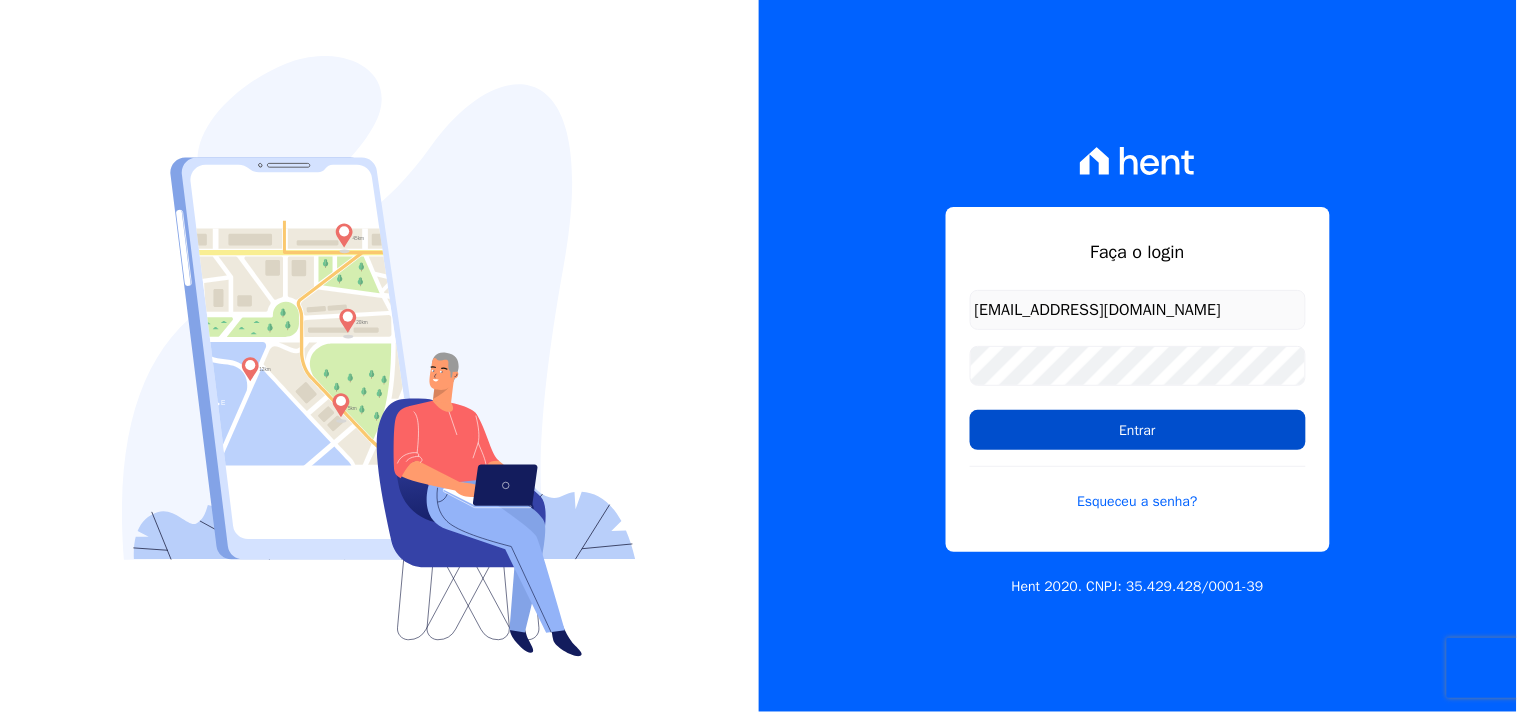 click on "Entrar" at bounding box center (1138, 430) 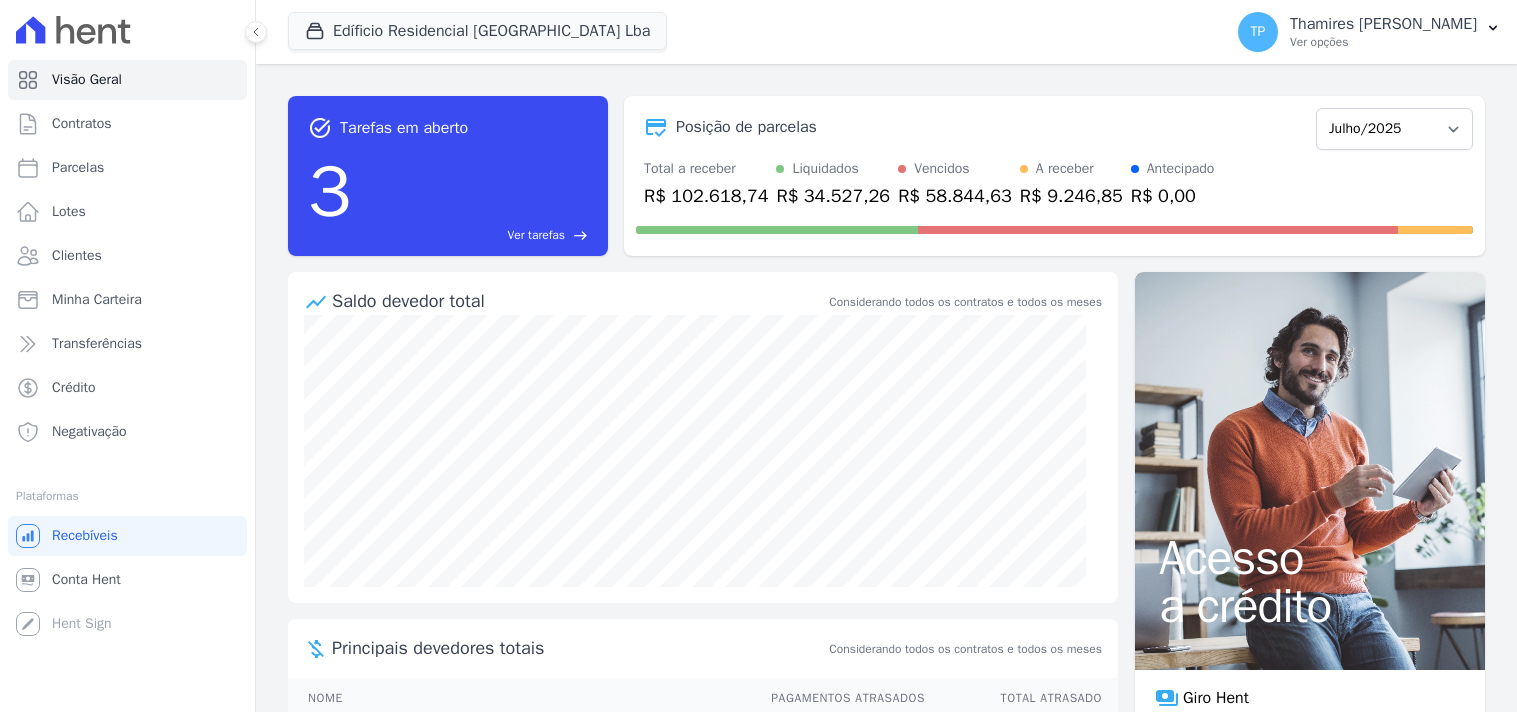 scroll, scrollTop: 0, scrollLeft: 0, axis: both 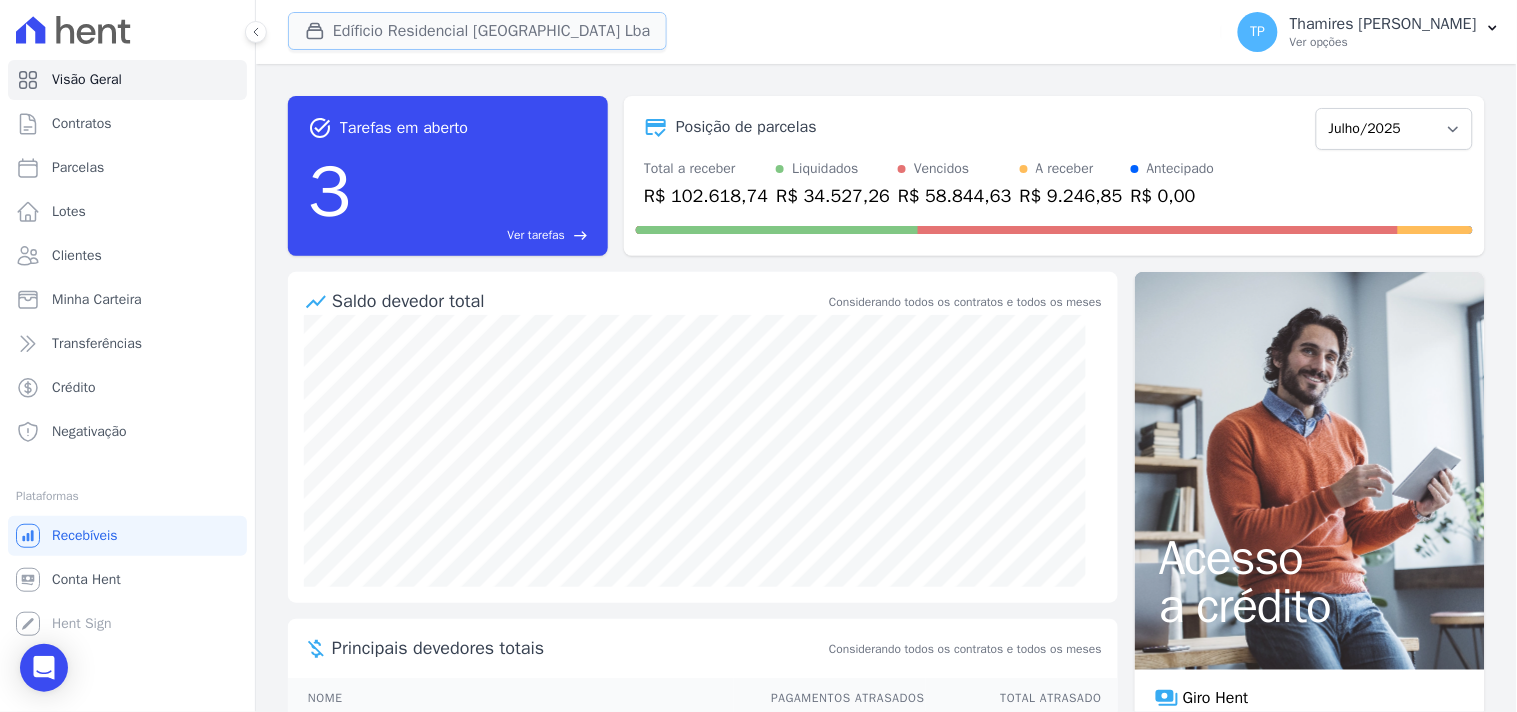 click on "Edíficio Residencial [GEOGRAPHIC_DATA]   Lba" at bounding box center [477, 31] 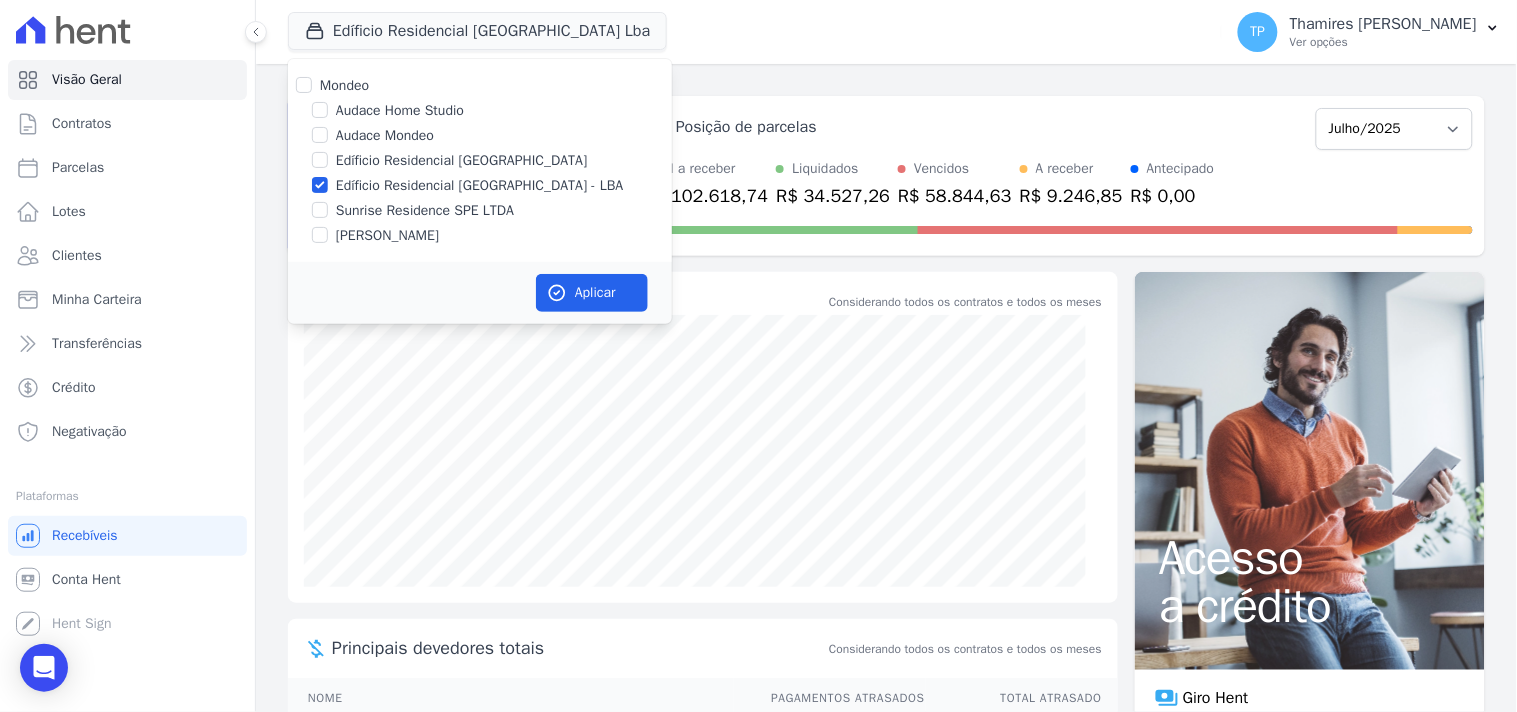 click on "Edíficio Residencial [GEOGRAPHIC_DATA] - LBA" at bounding box center (480, 185) 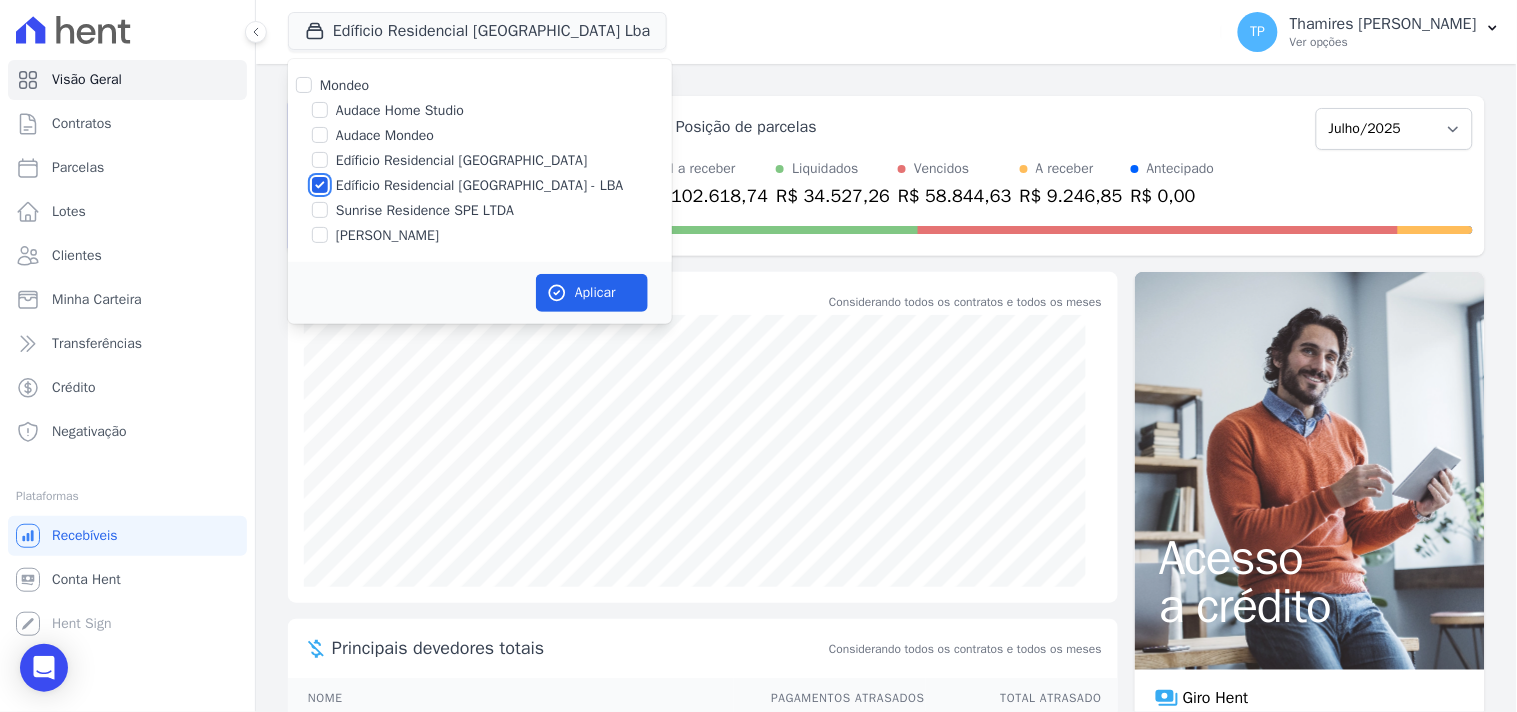 click on "Edíficio Residencial [GEOGRAPHIC_DATA] - LBA" at bounding box center [320, 185] 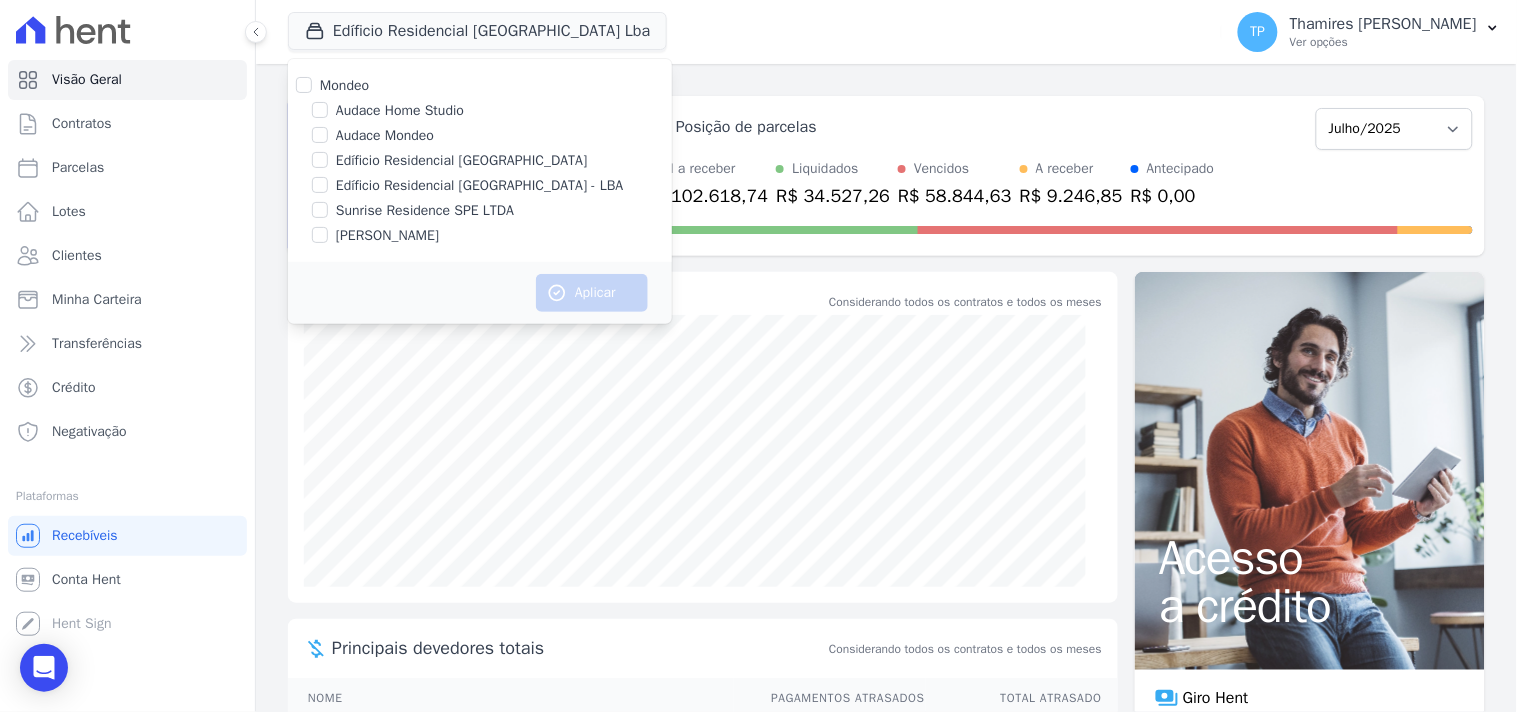 click on "Audace Mondeo" at bounding box center (385, 135) 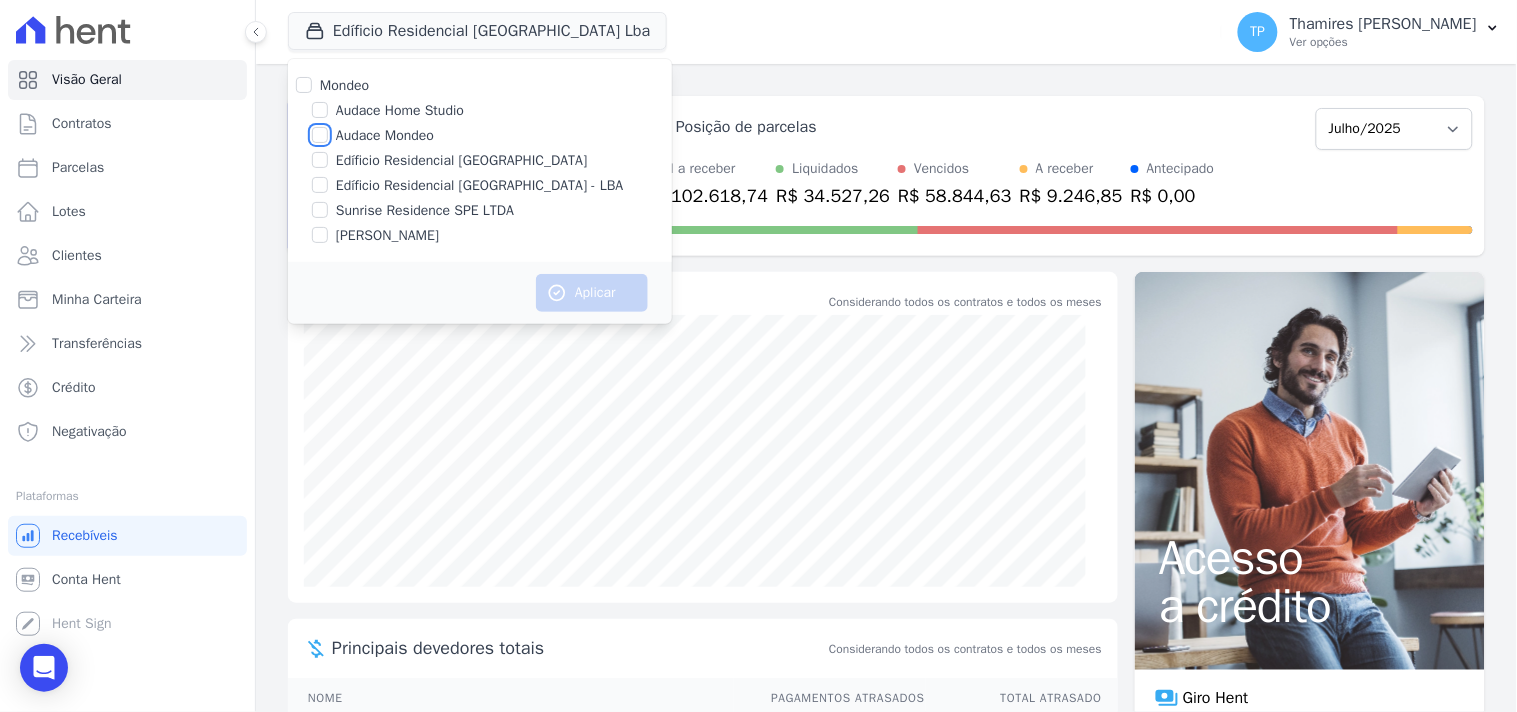 click on "Audace Mondeo" at bounding box center [320, 135] 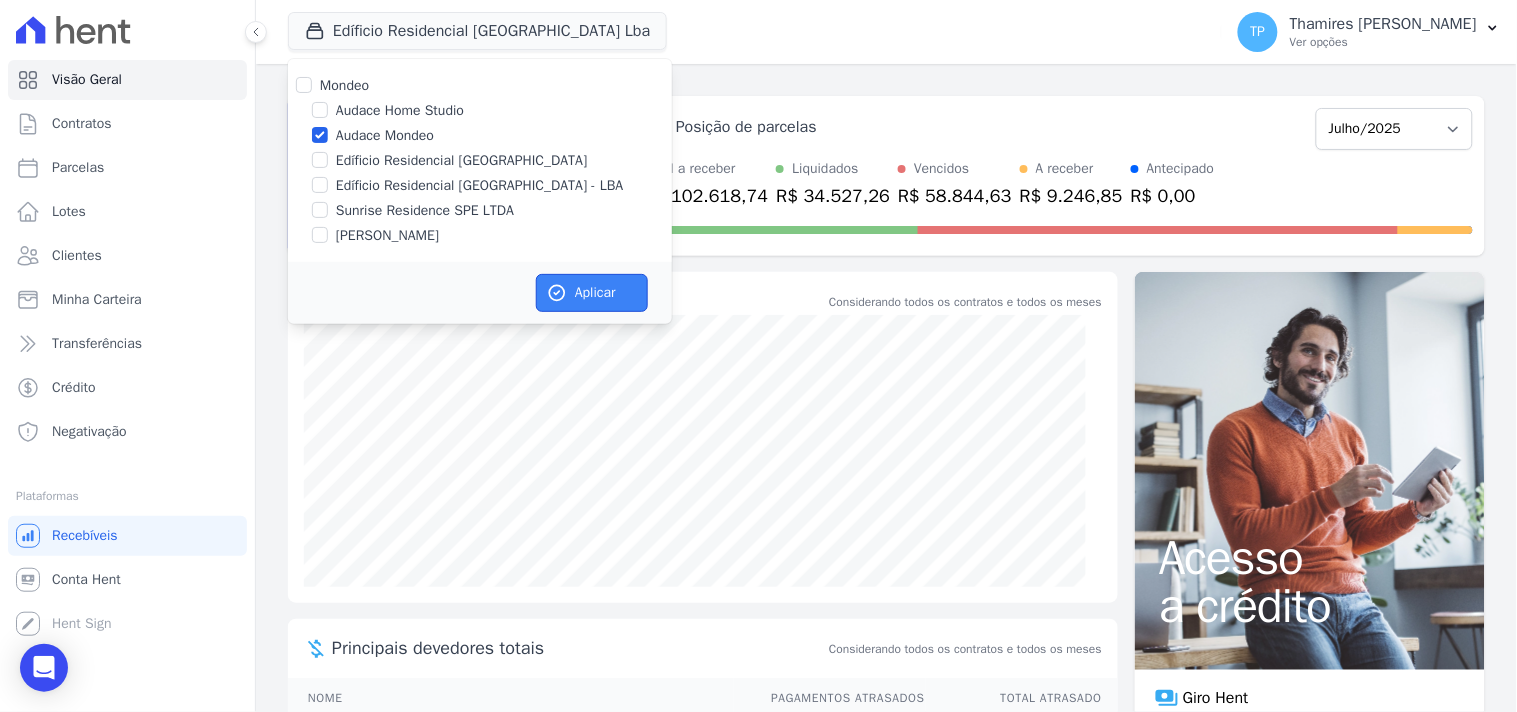 click 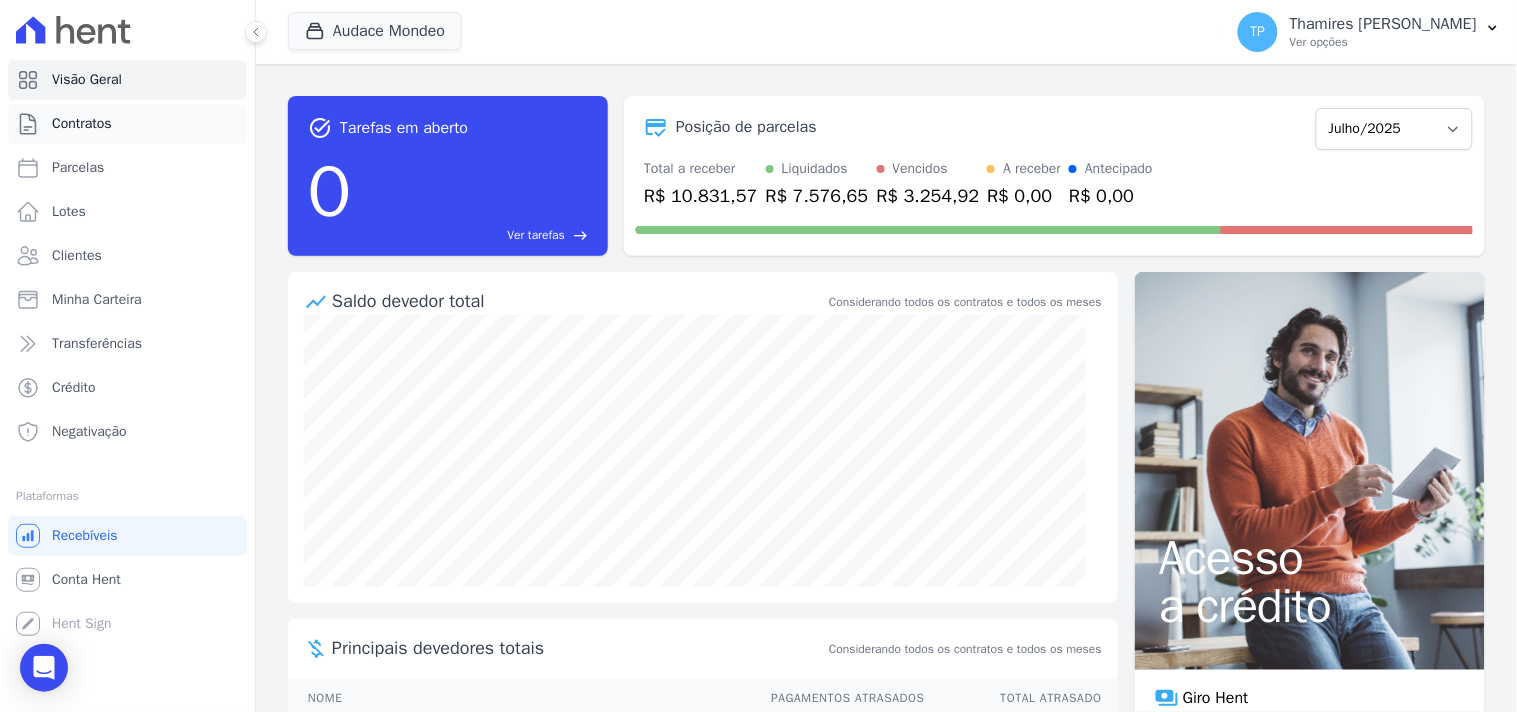 click on "Contratos" at bounding box center [127, 124] 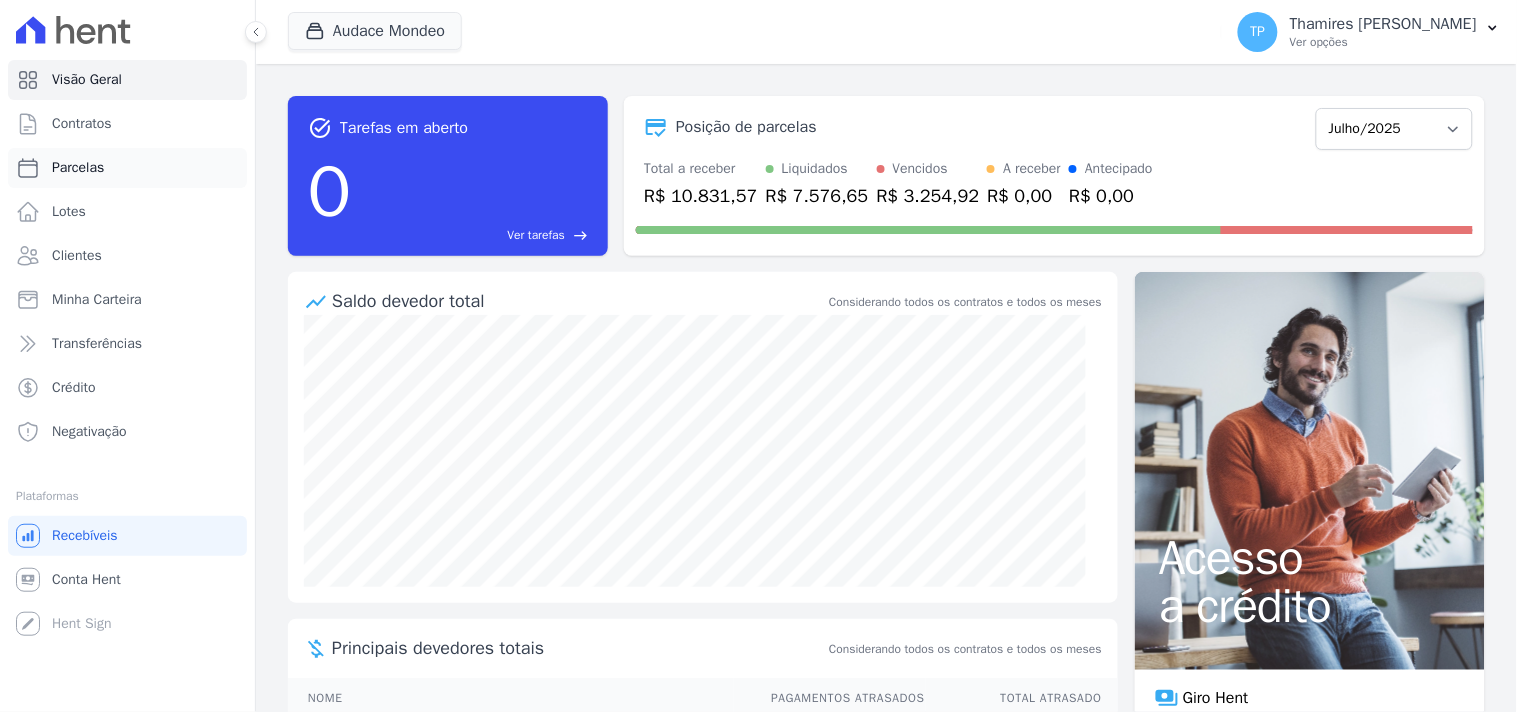 click on "Parcelas" at bounding box center [127, 168] 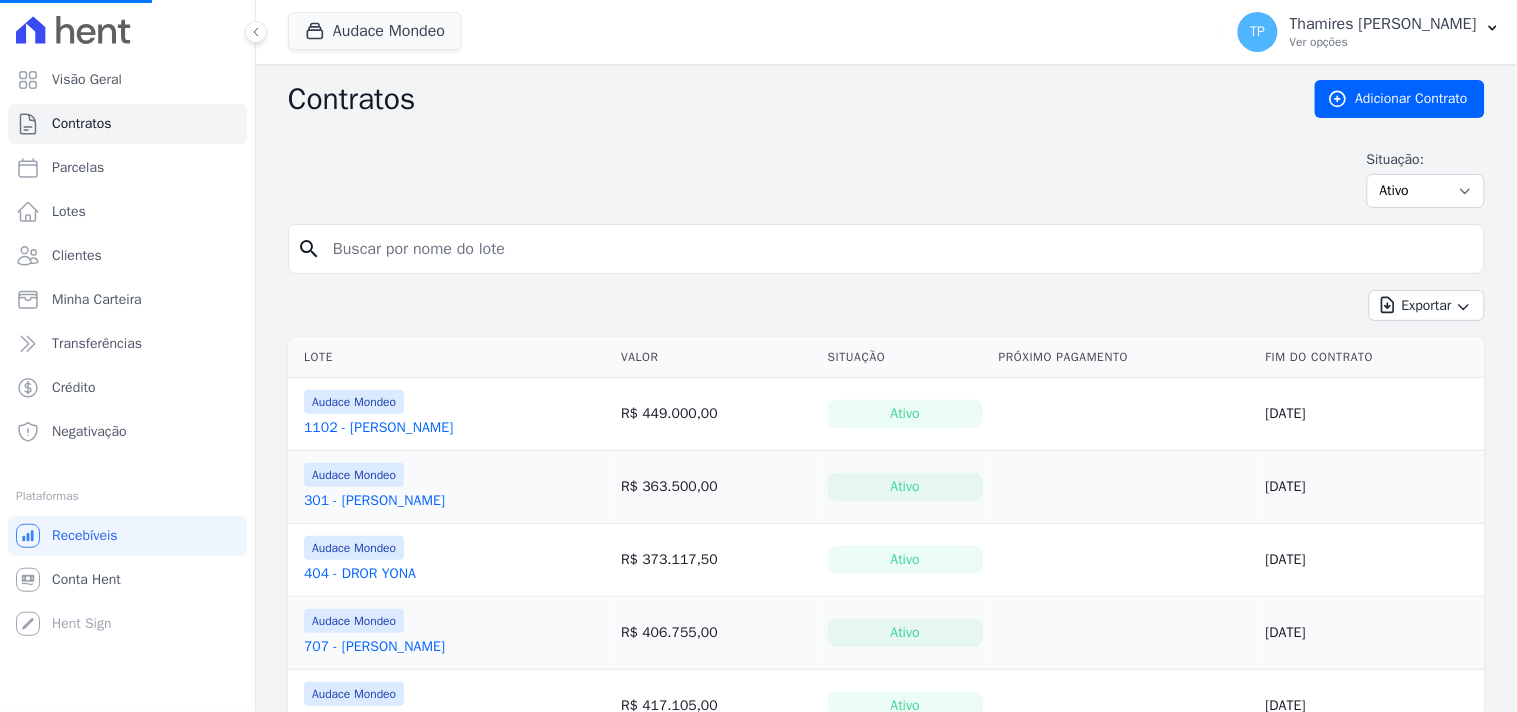 select 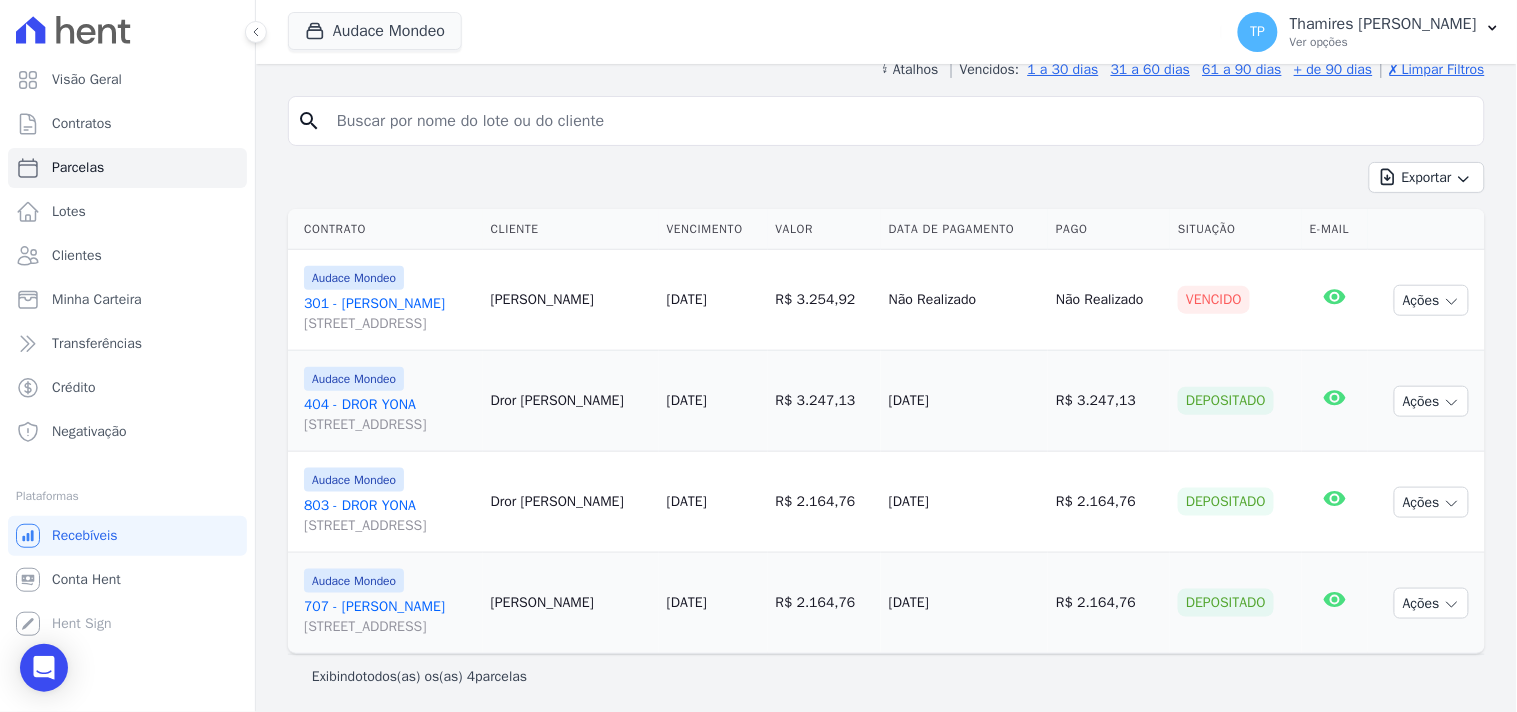 scroll, scrollTop: 348, scrollLeft: 0, axis: vertical 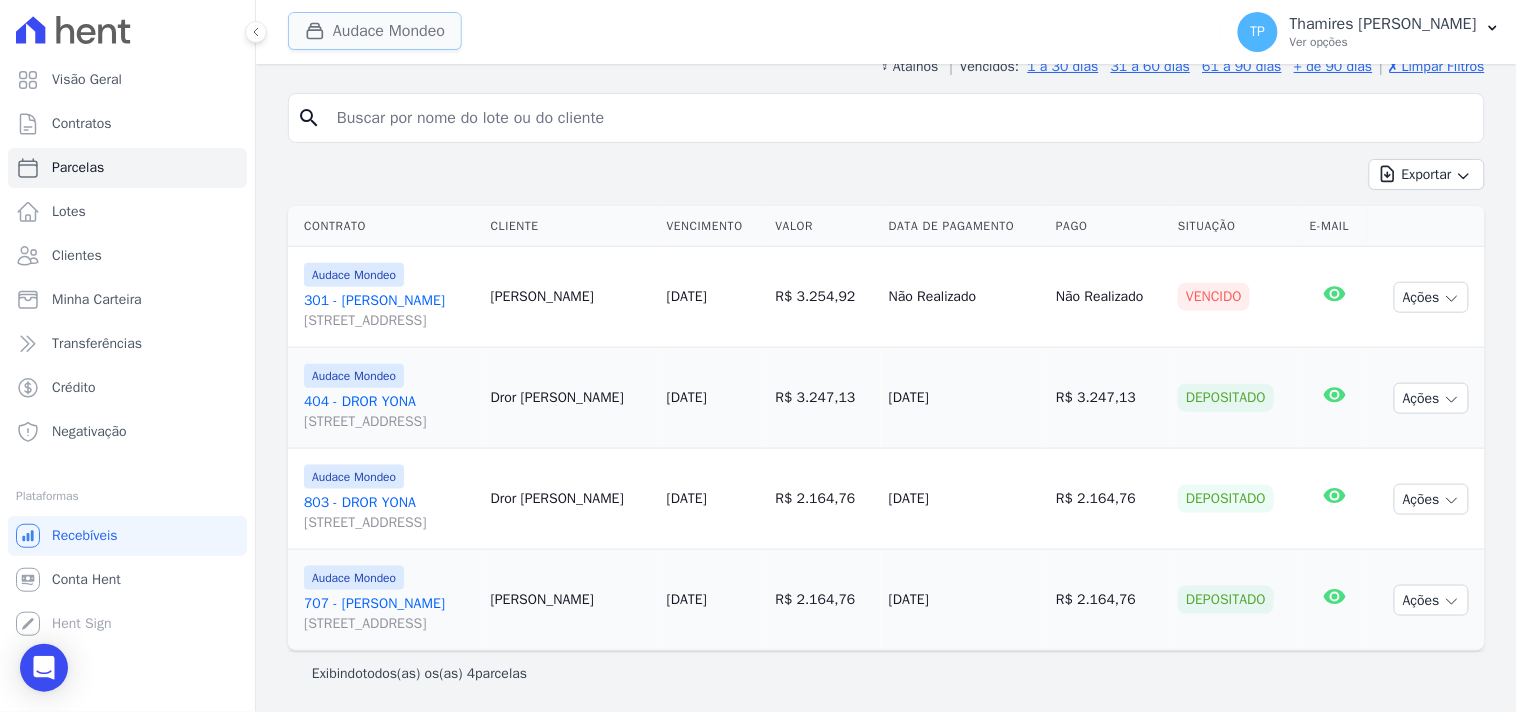 click on "Audace Mondeo" at bounding box center (375, 31) 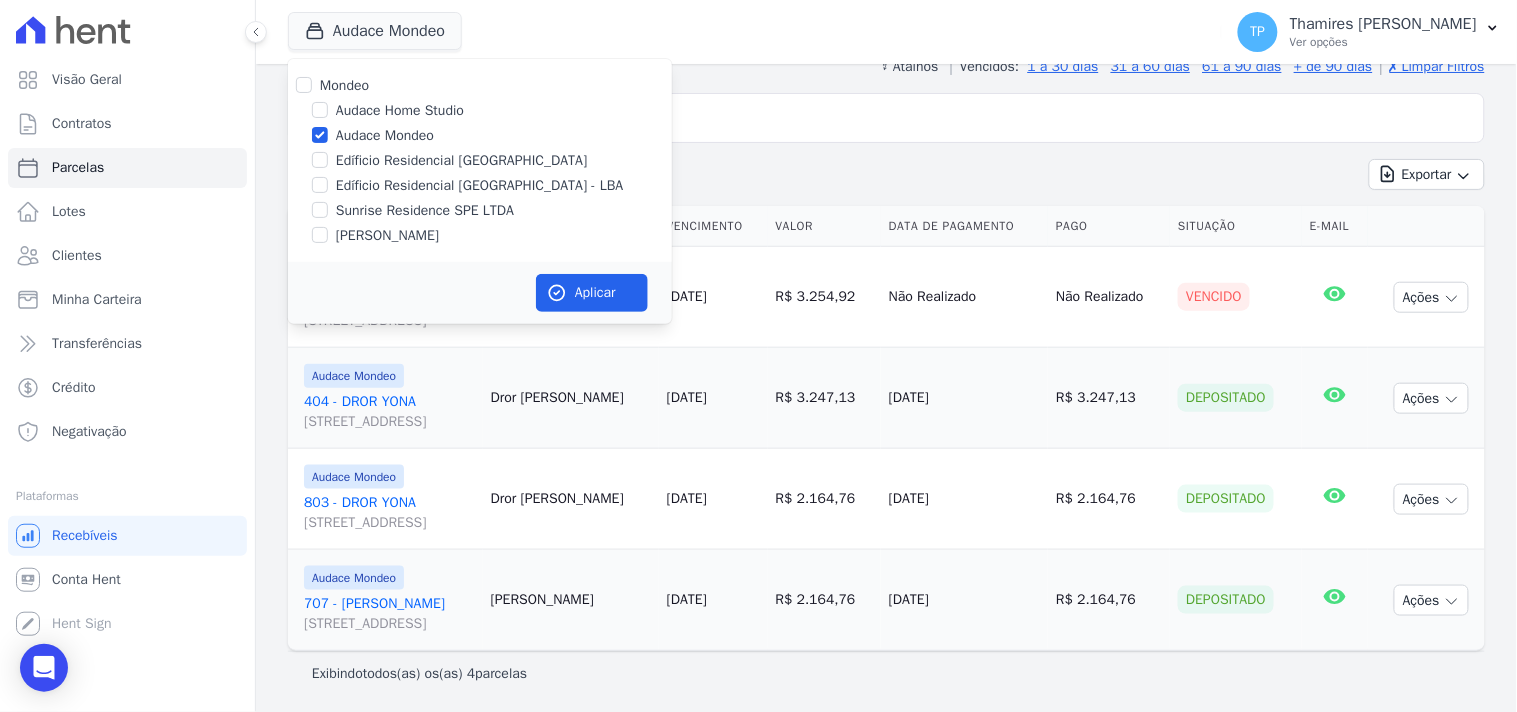 click on "Edíficio Residencial [GEOGRAPHIC_DATA] - LBA" at bounding box center (480, 185) 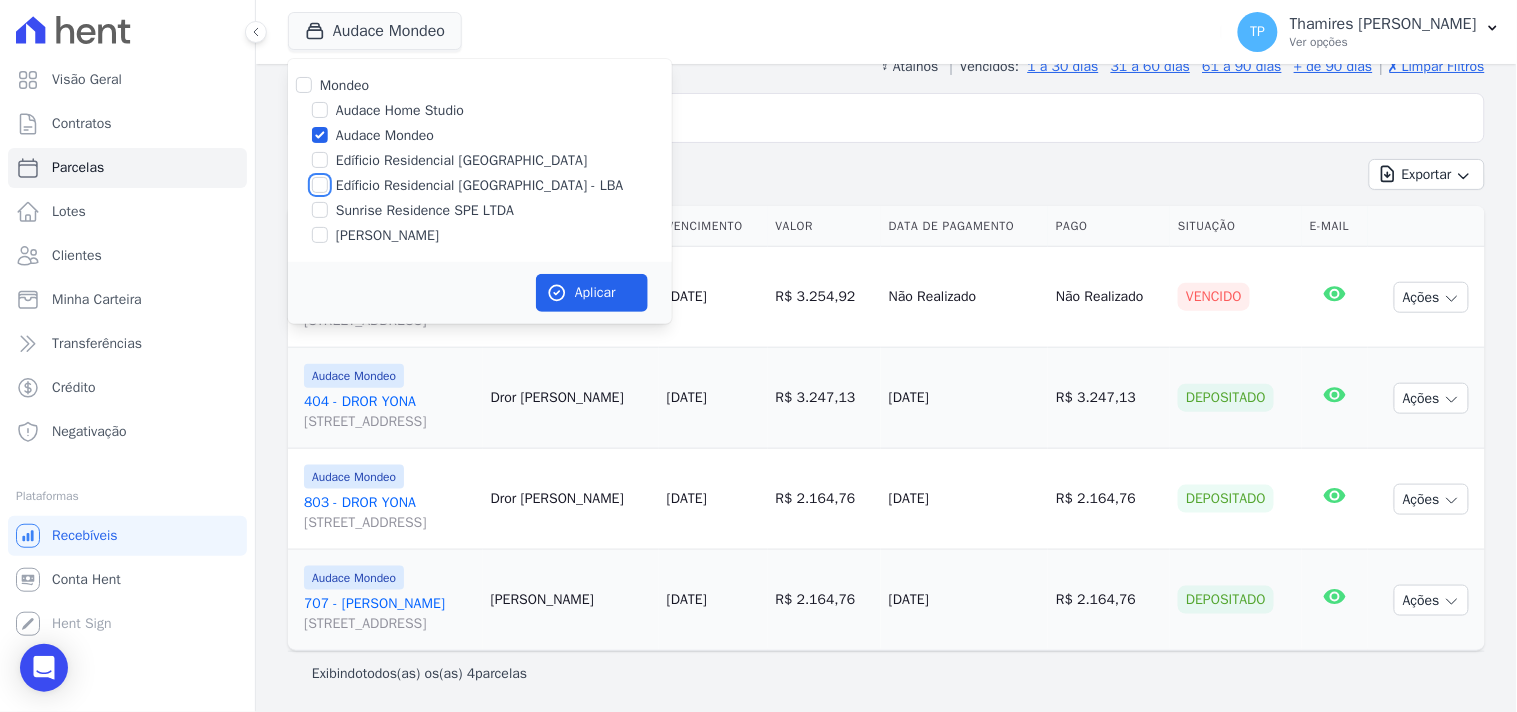 checkbox on "true" 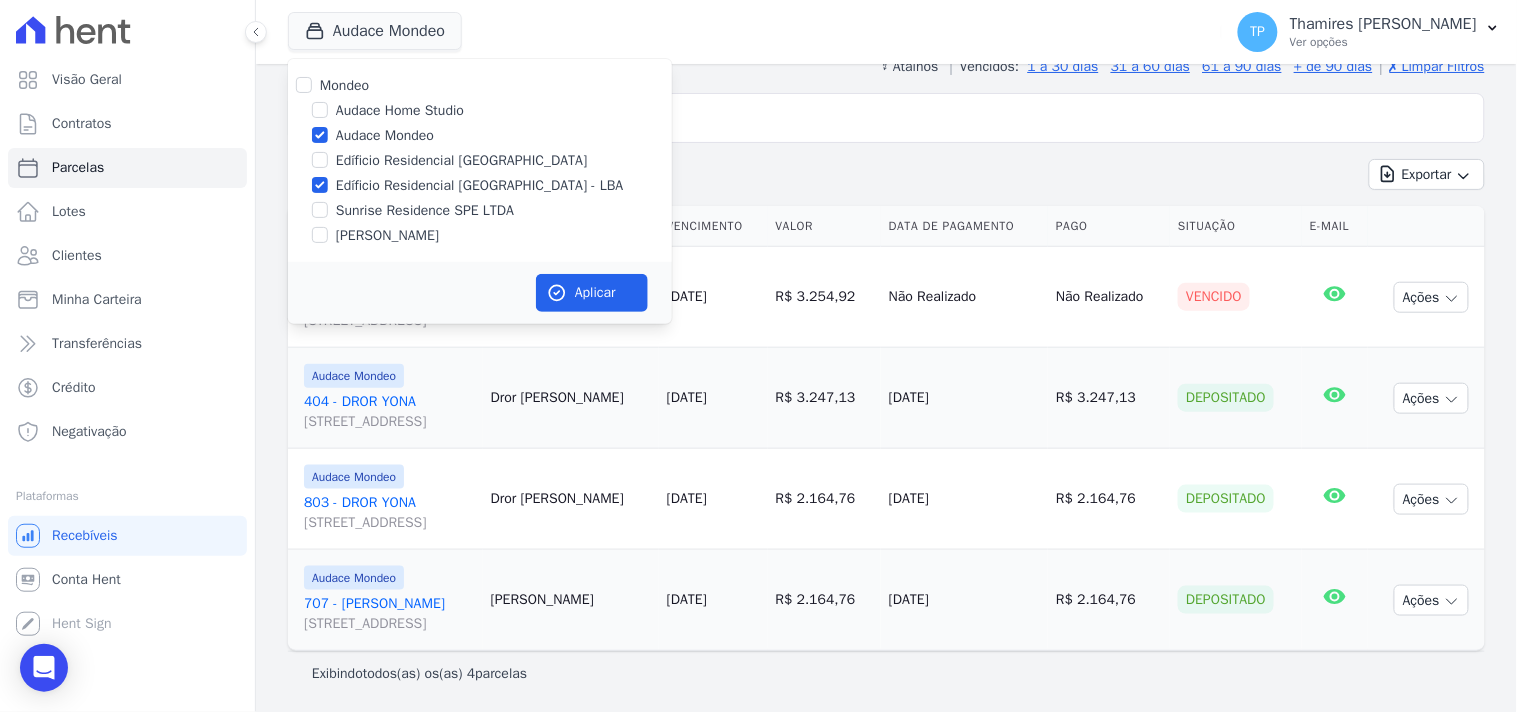 click on "Audace Mondeo" at bounding box center (385, 135) 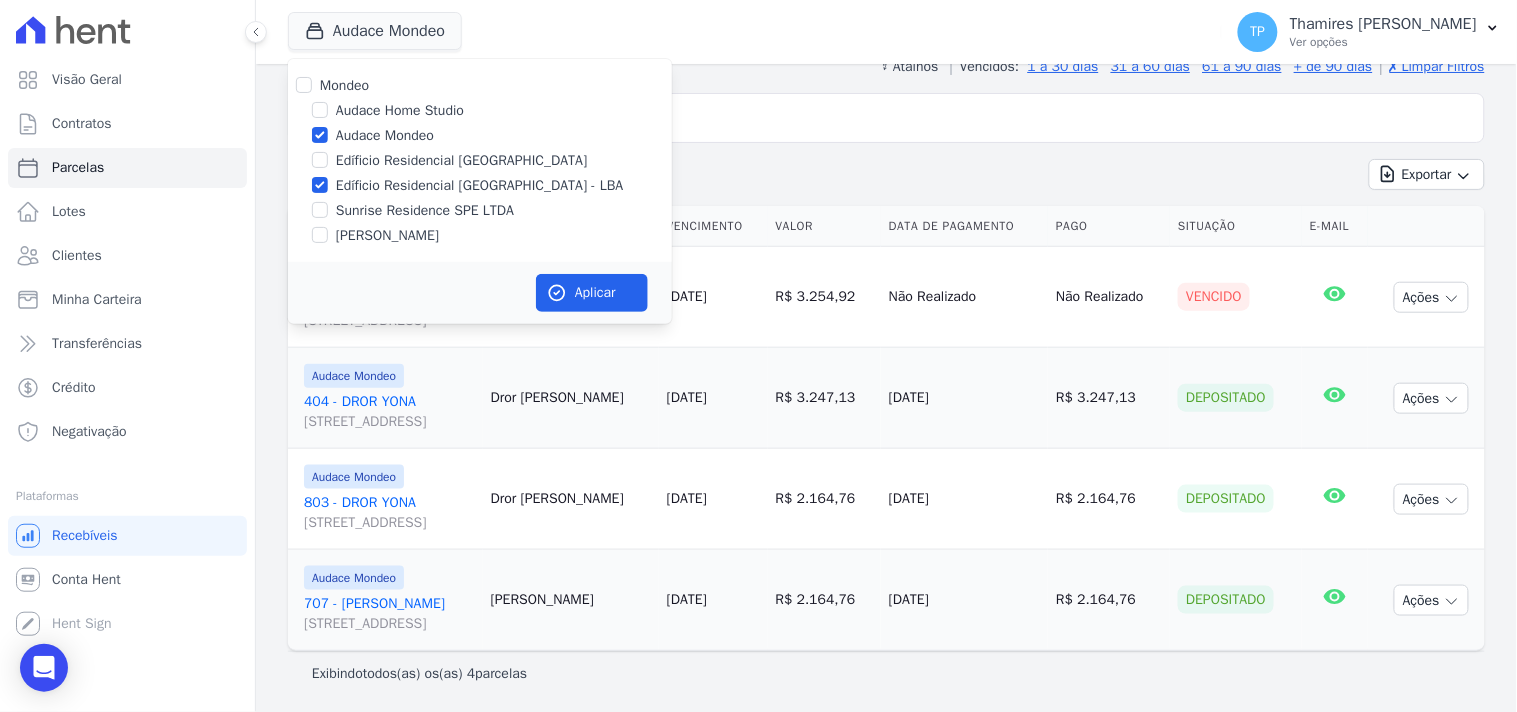 click on "Audace Mondeo" at bounding box center (320, 135) 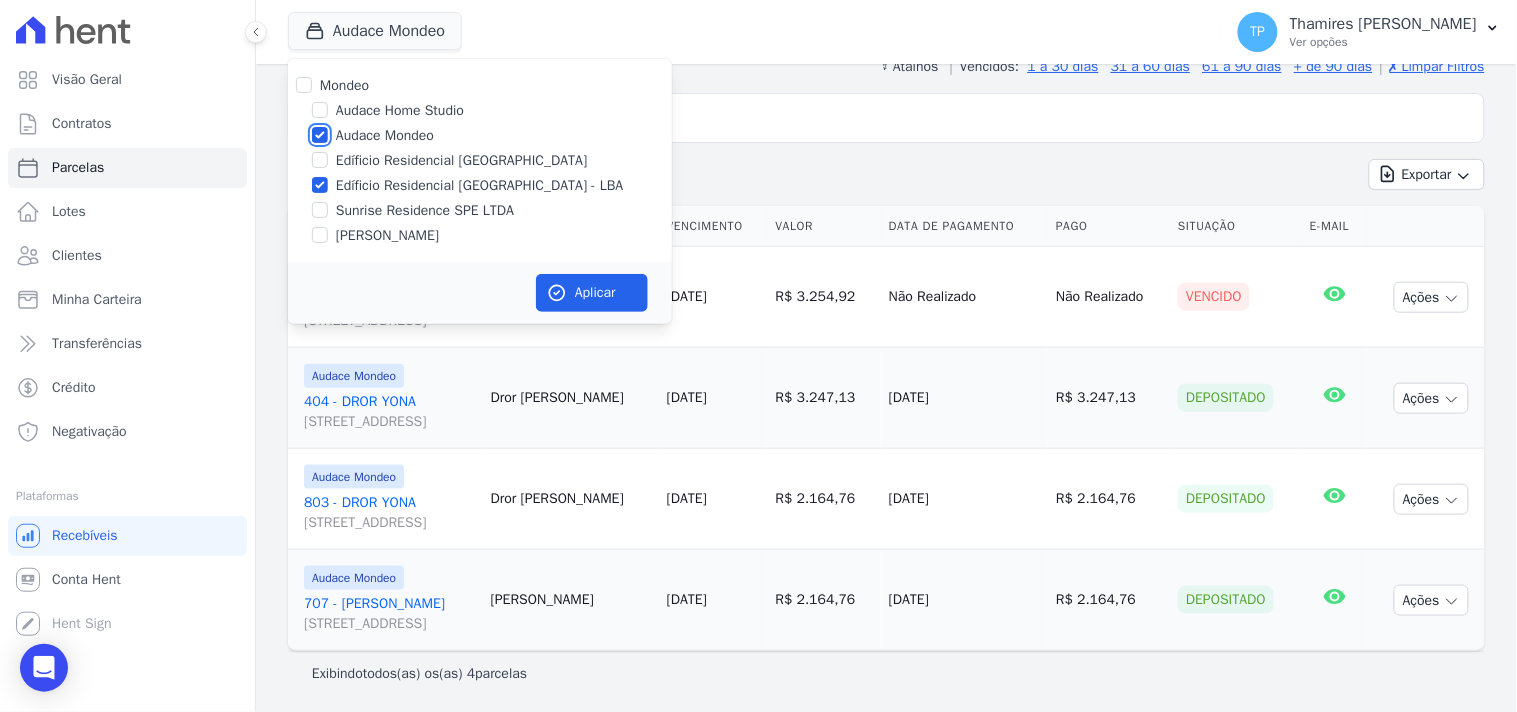 checkbox on "false" 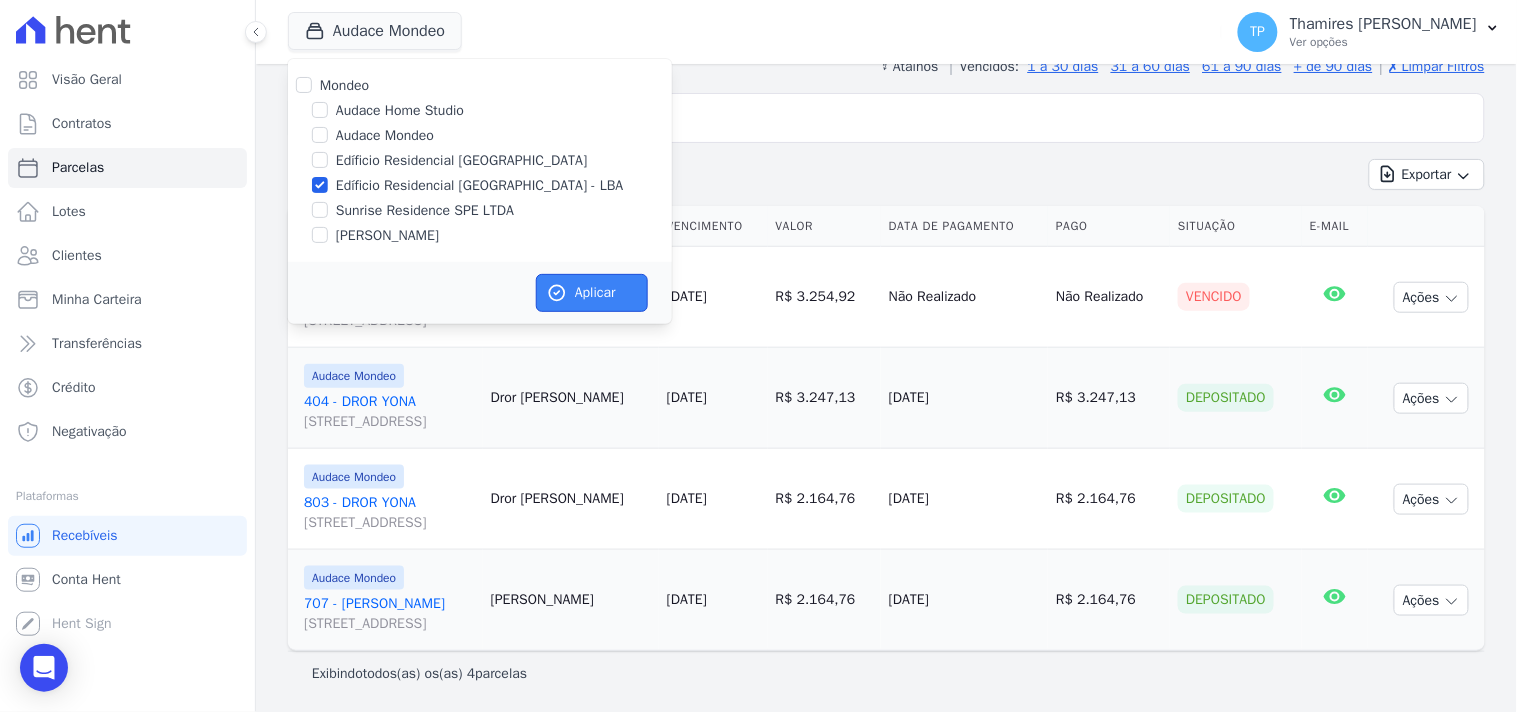 click on "Aplicar" at bounding box center [592, 293] 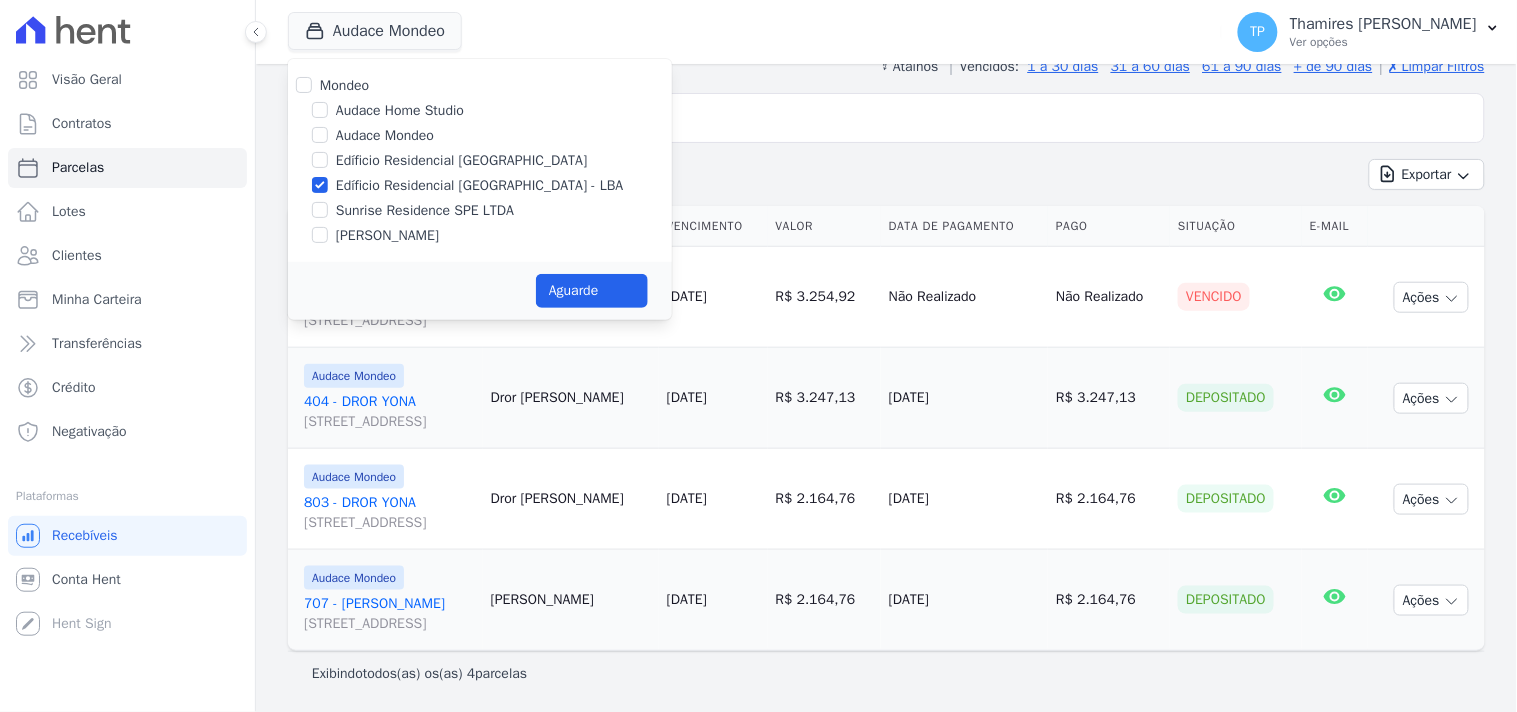 select 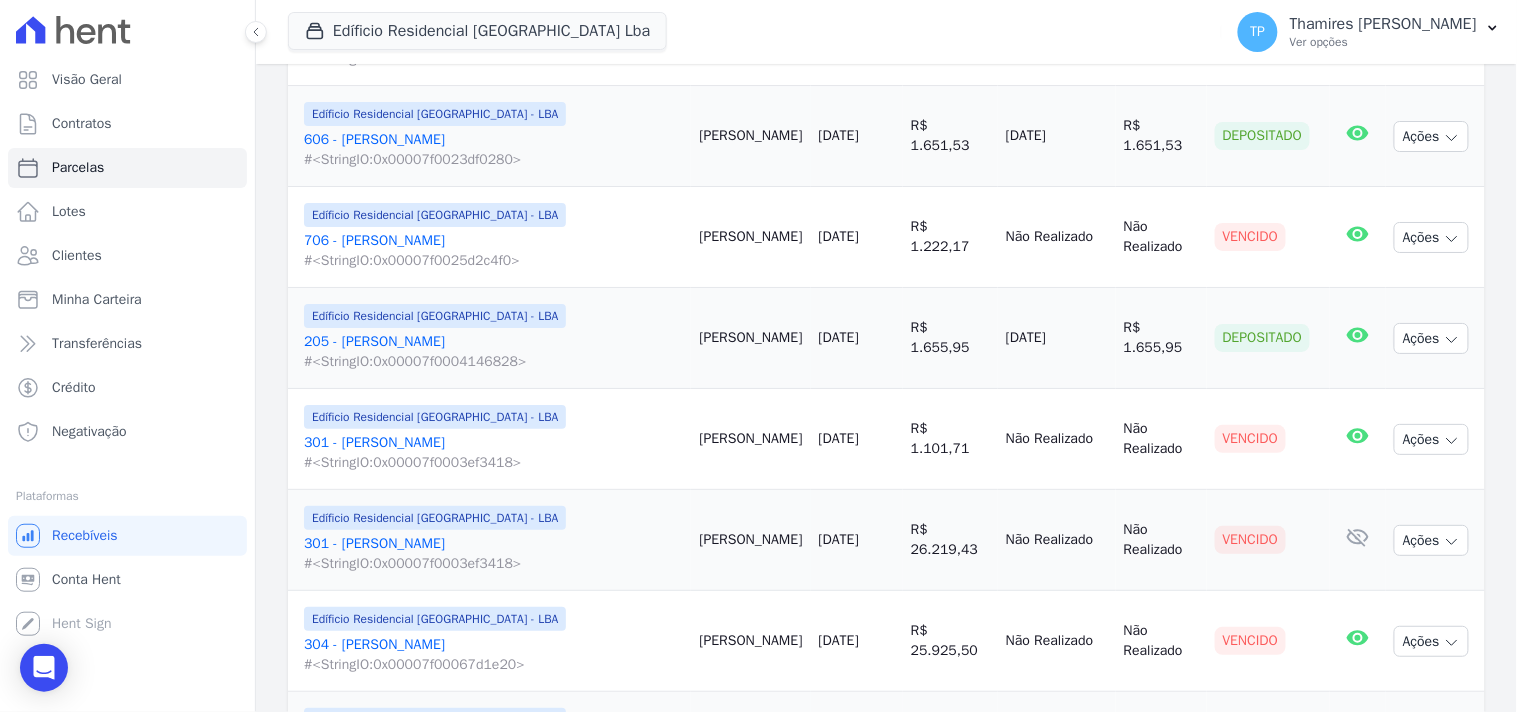 scroll, scrollTop: 1888, scrollLeft: 0, axis: vertical 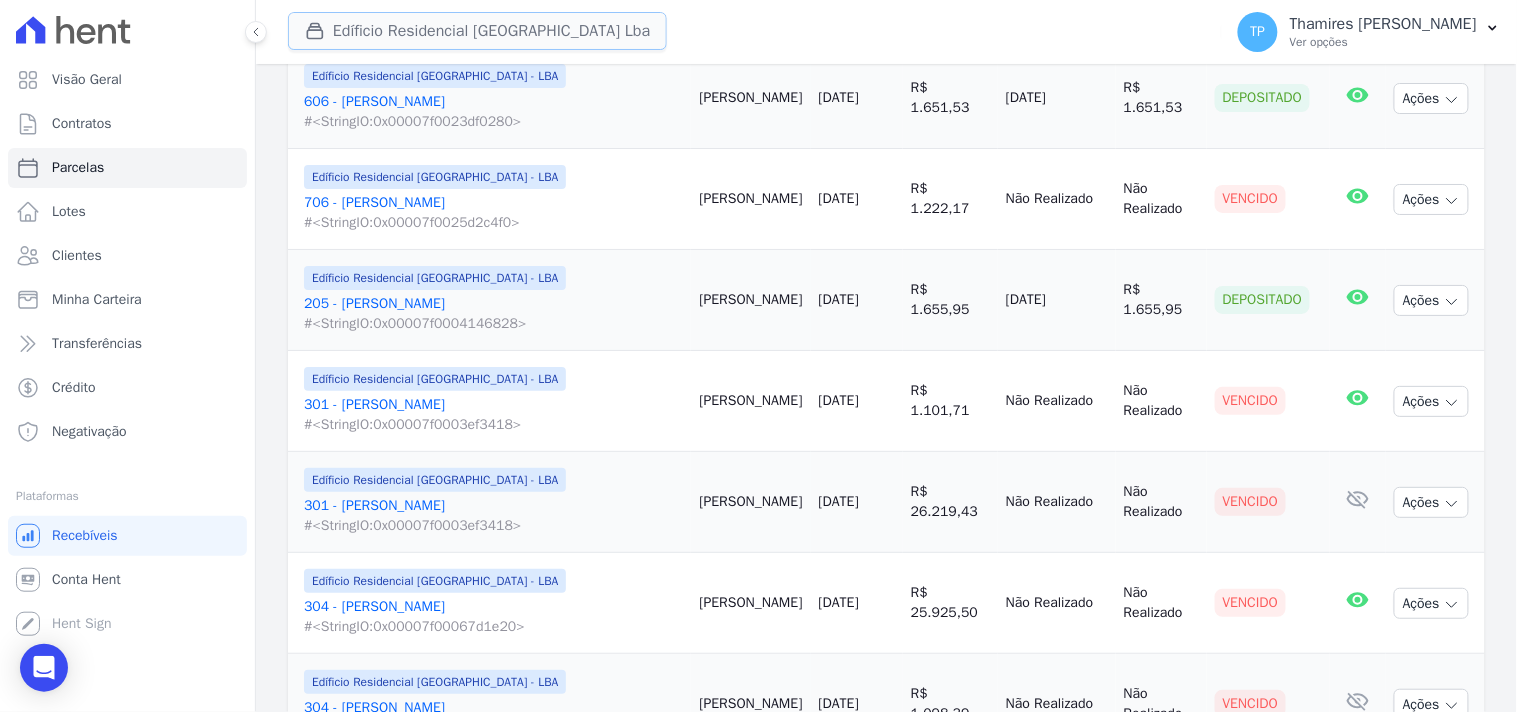 click on "Edíficio Residencial [GEOGRAPHIC_DATA]   Lba" at bounding box center [477, 31] 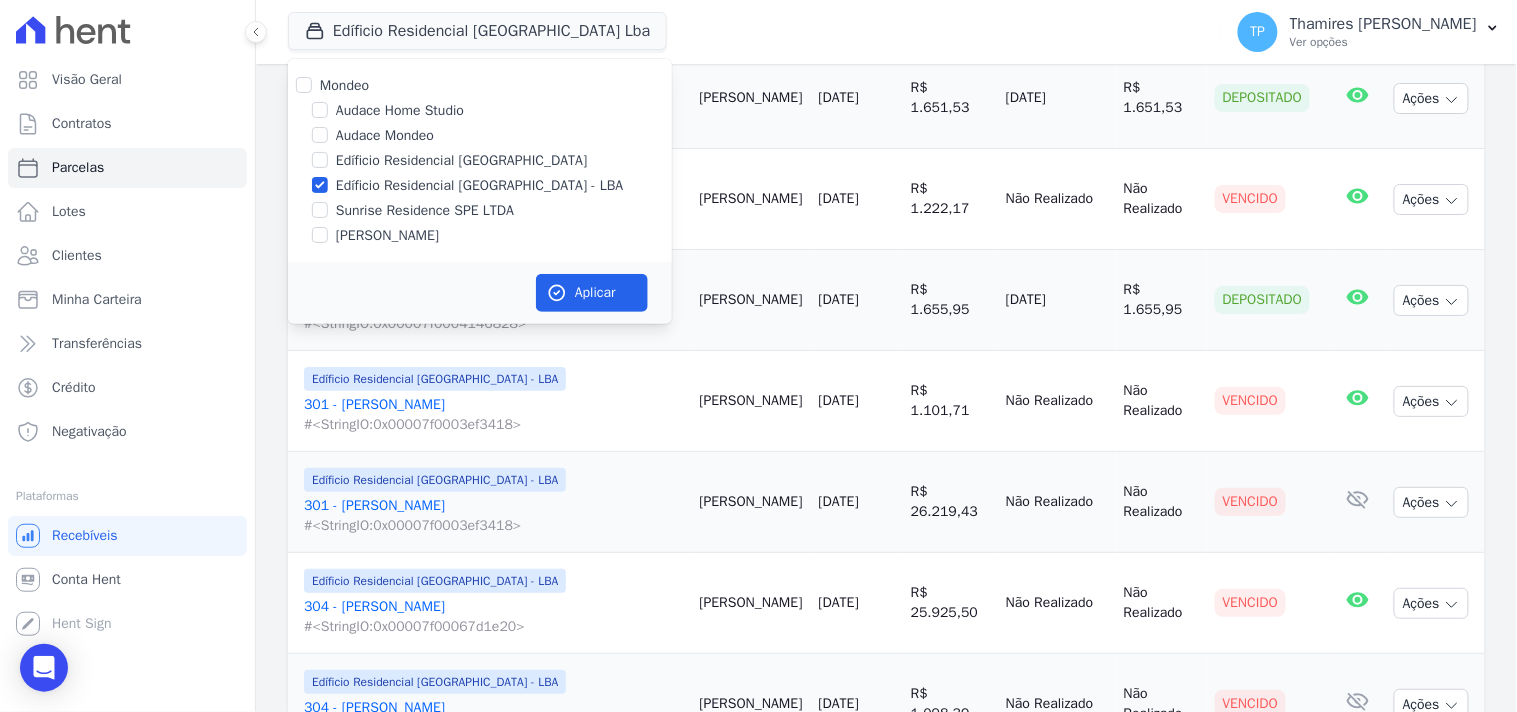 click on "[DATE]" at bounding box center (857, 199) 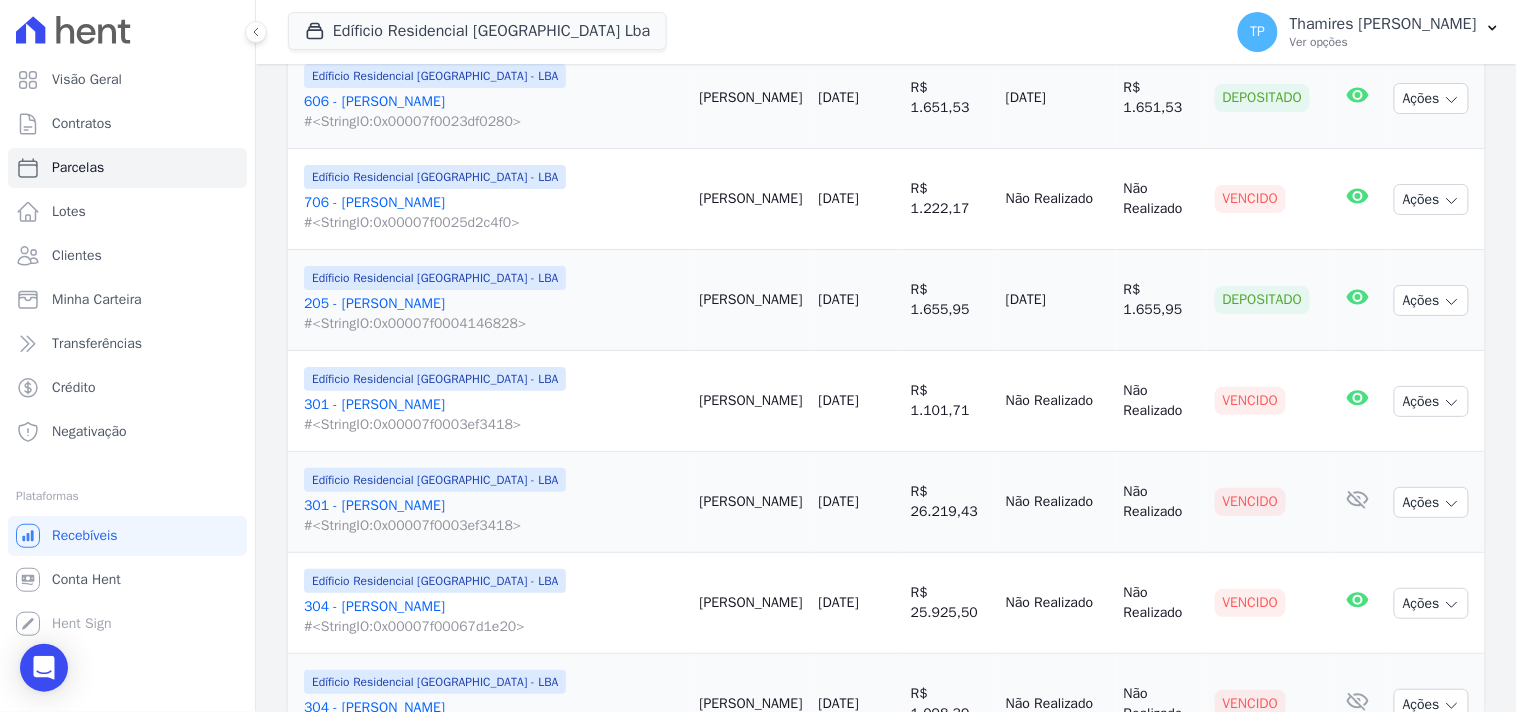 click on "#<StringIO:0x00007f0025d2c4f0>" at bounding box center (493, 223) 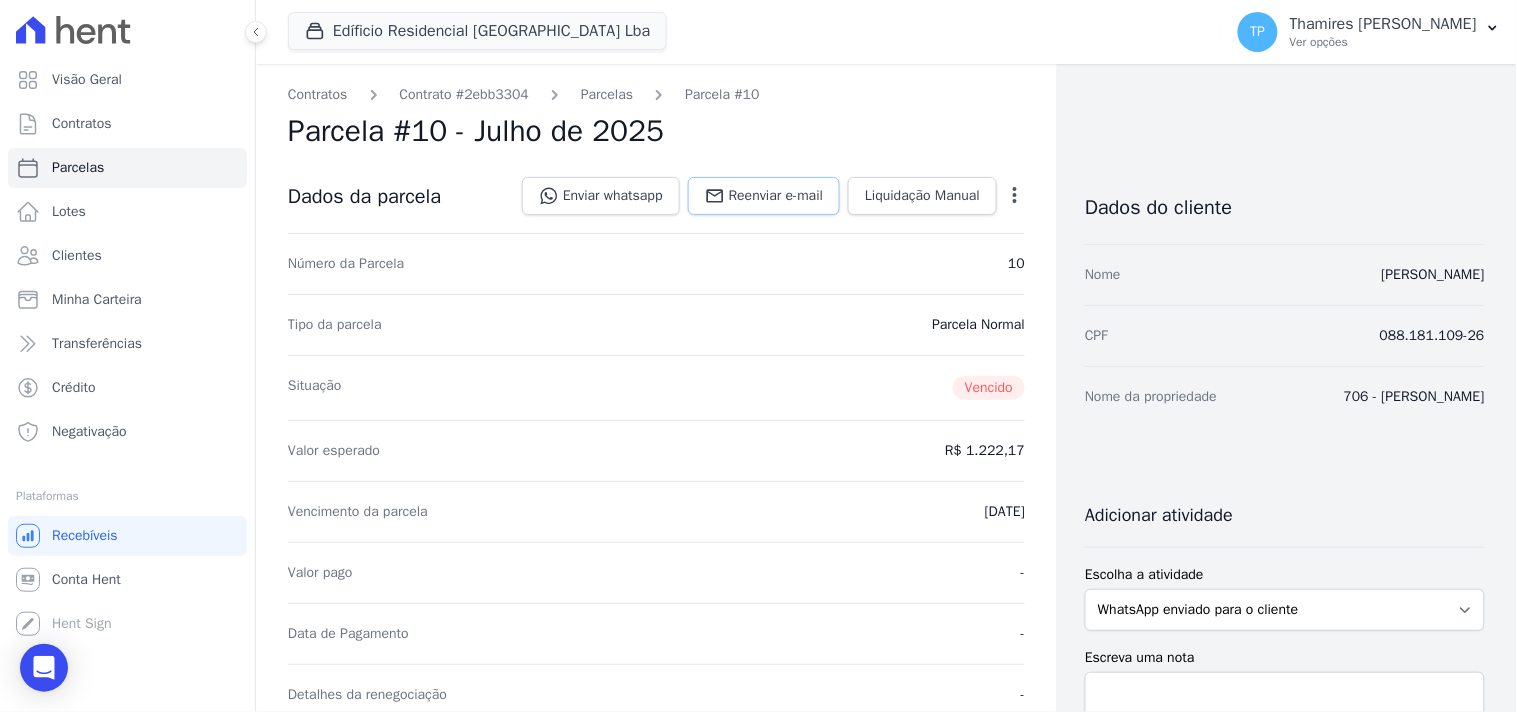 click on "Reenviar e-mail" at bounding box center [776, 196] 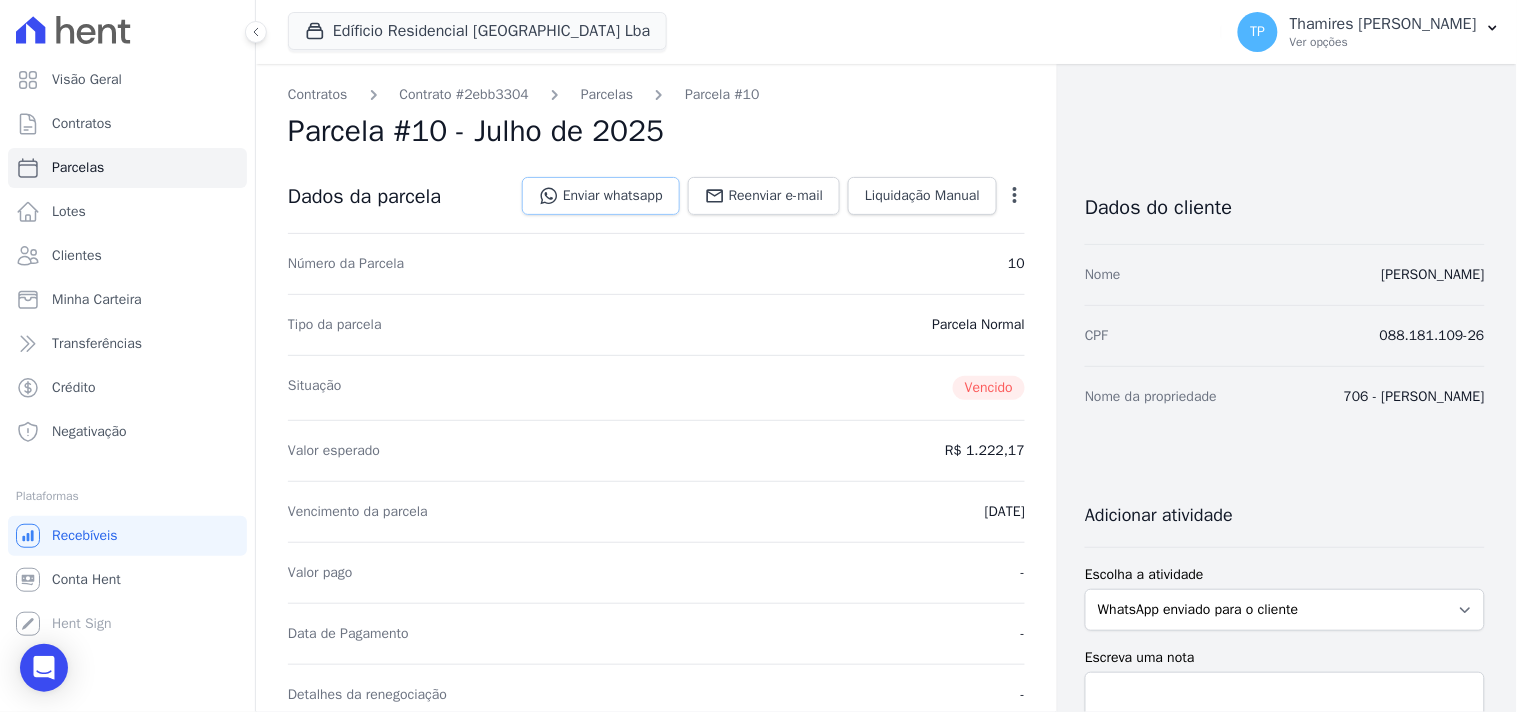 click on "Enviar whatsapp" at bounding box center [601, 196] 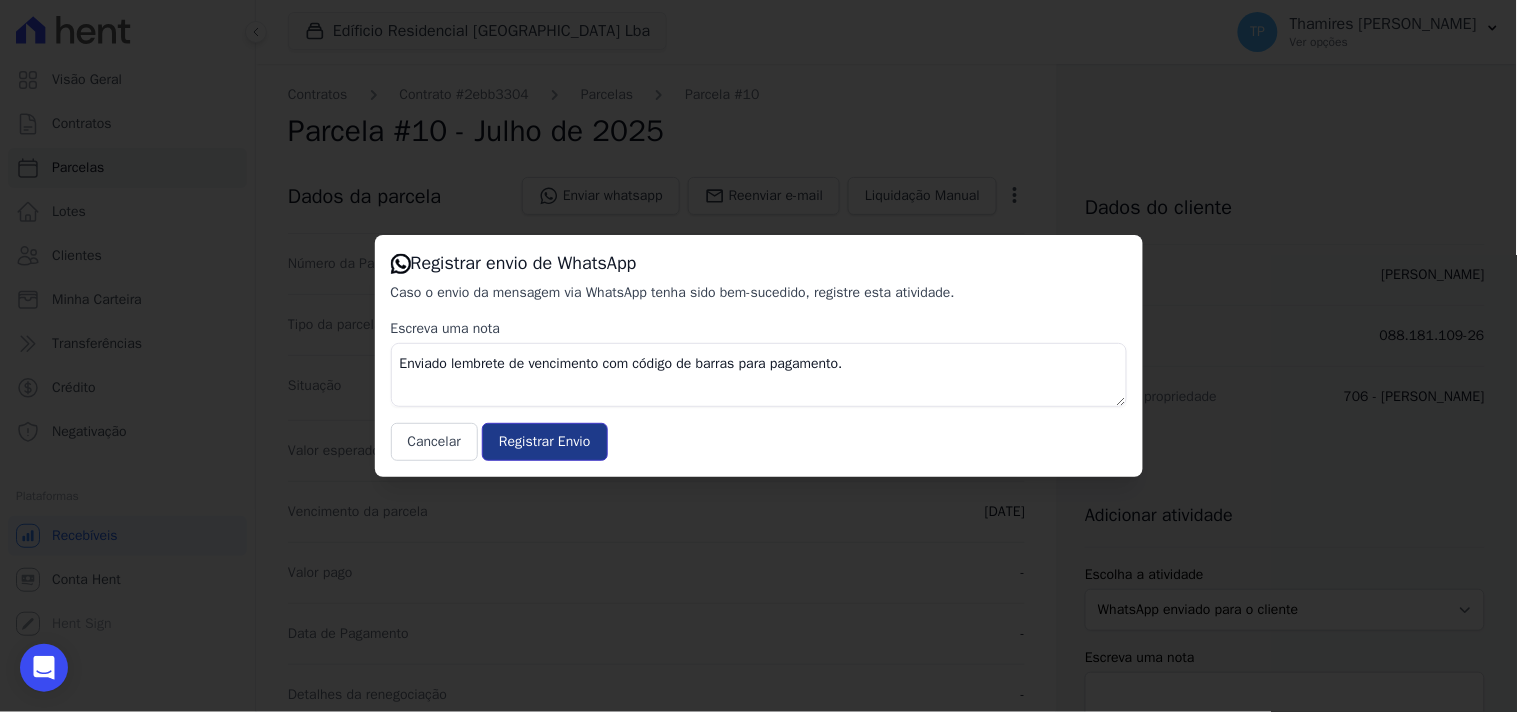 click on "Registrar Envio" at bounding box center [544, 442] 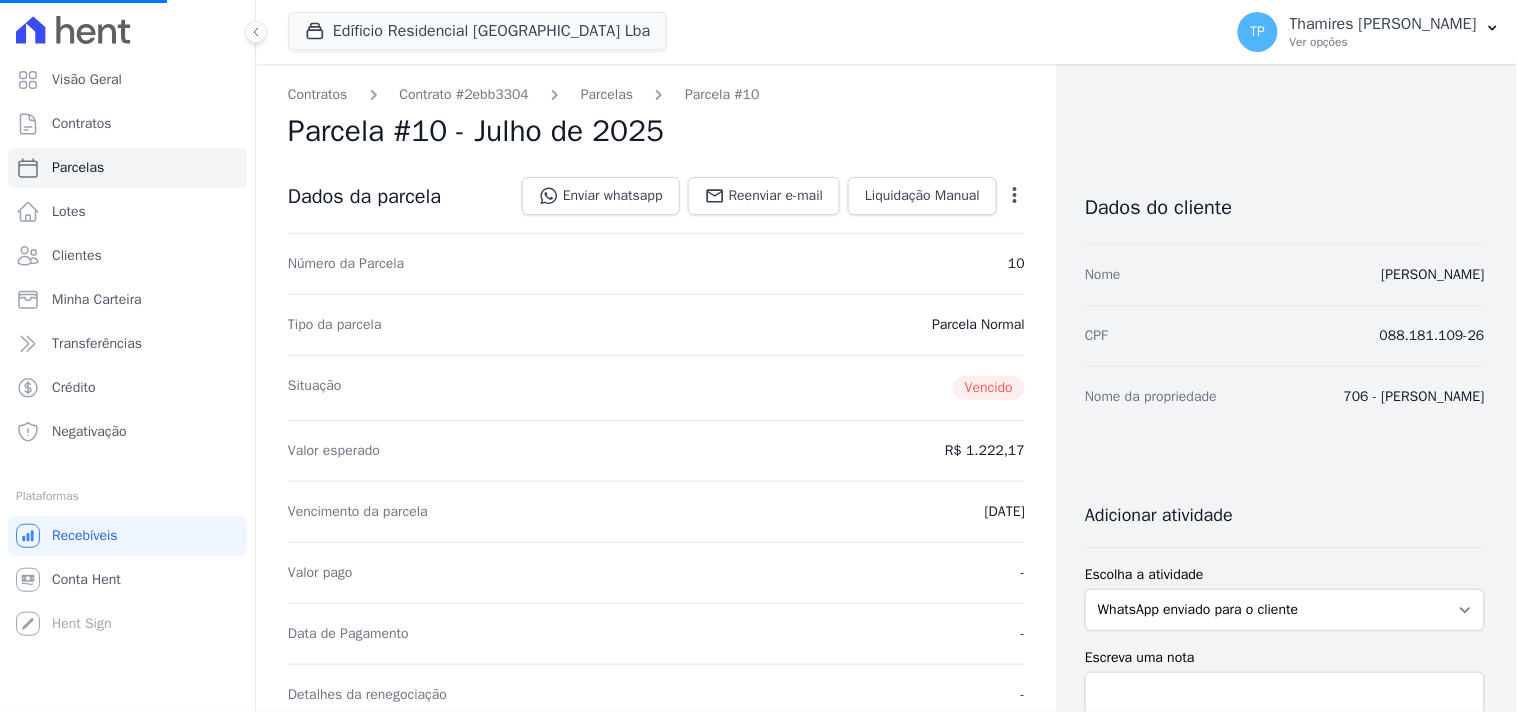 select 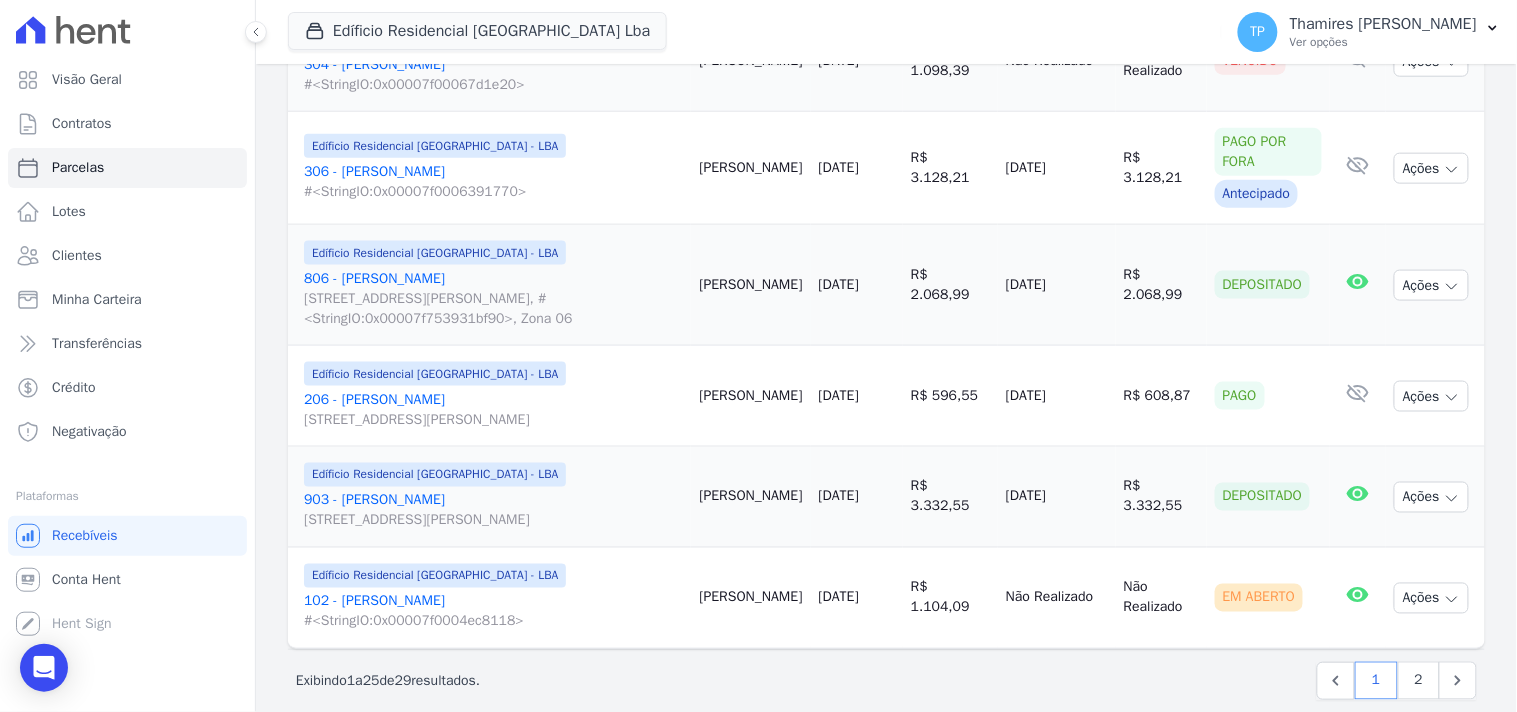 scroll, scrollTop: 2555, scrollLeft: 0, axis: vertical 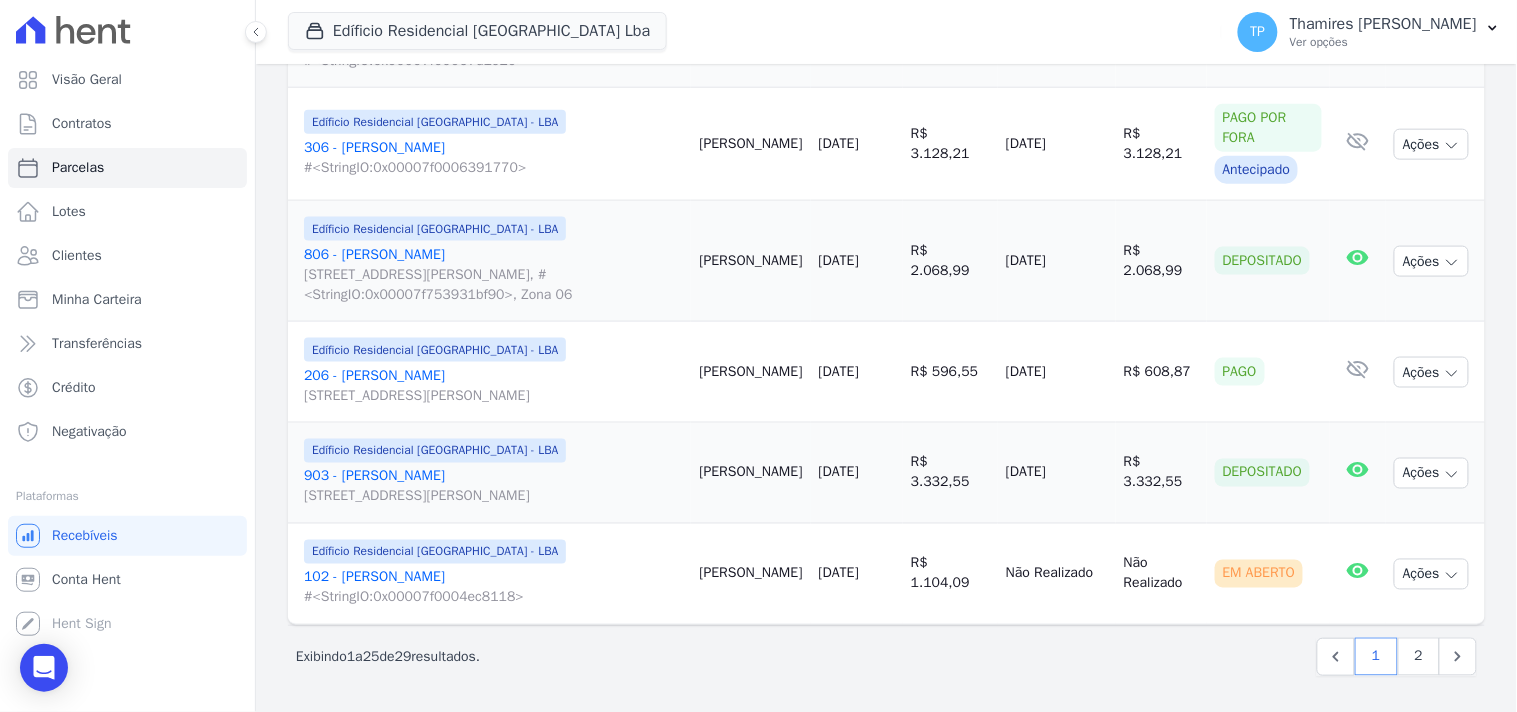 drag, startPoint x: 975, startPoint y: 370, endPoint x: 1105, endPoint y: 360, distance: 130.38405 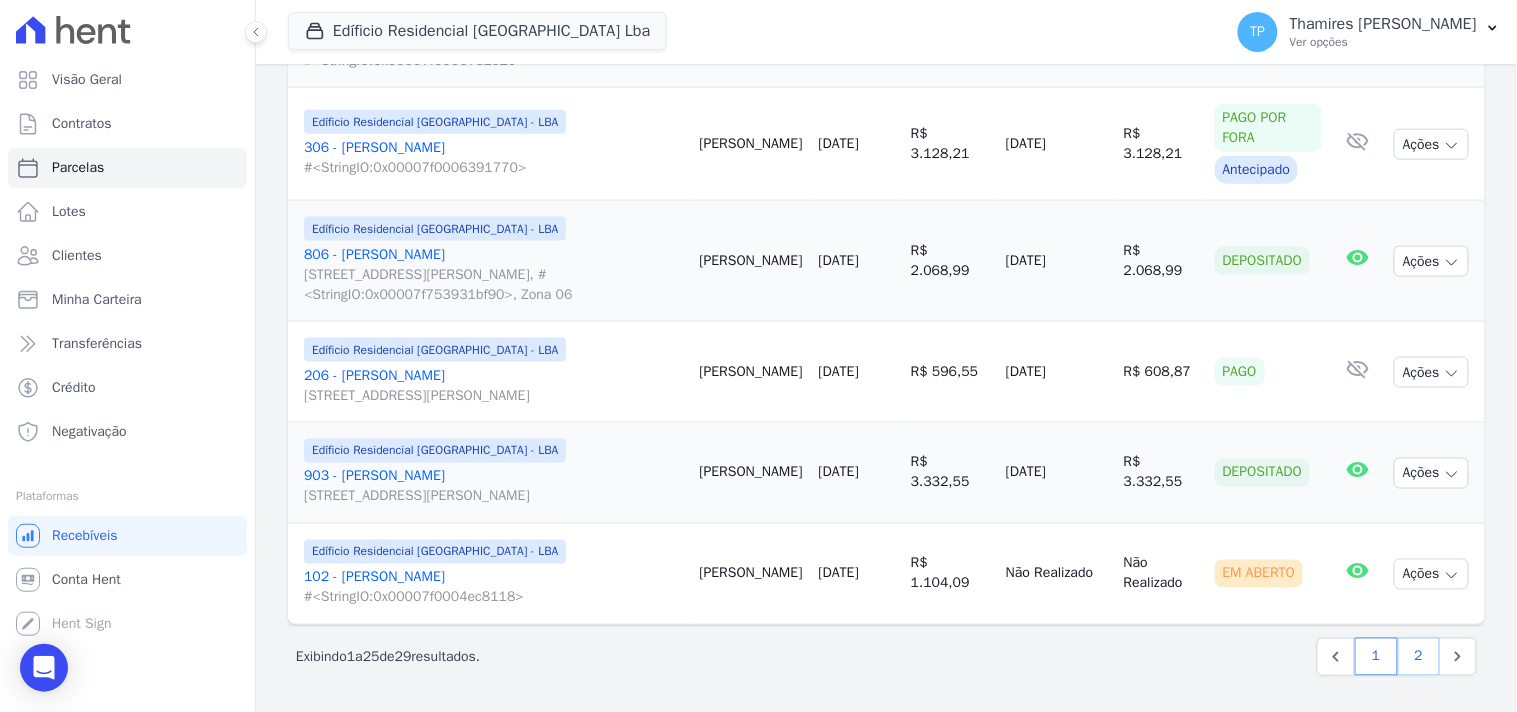 click on "2" at bounding box center [1419, 657] 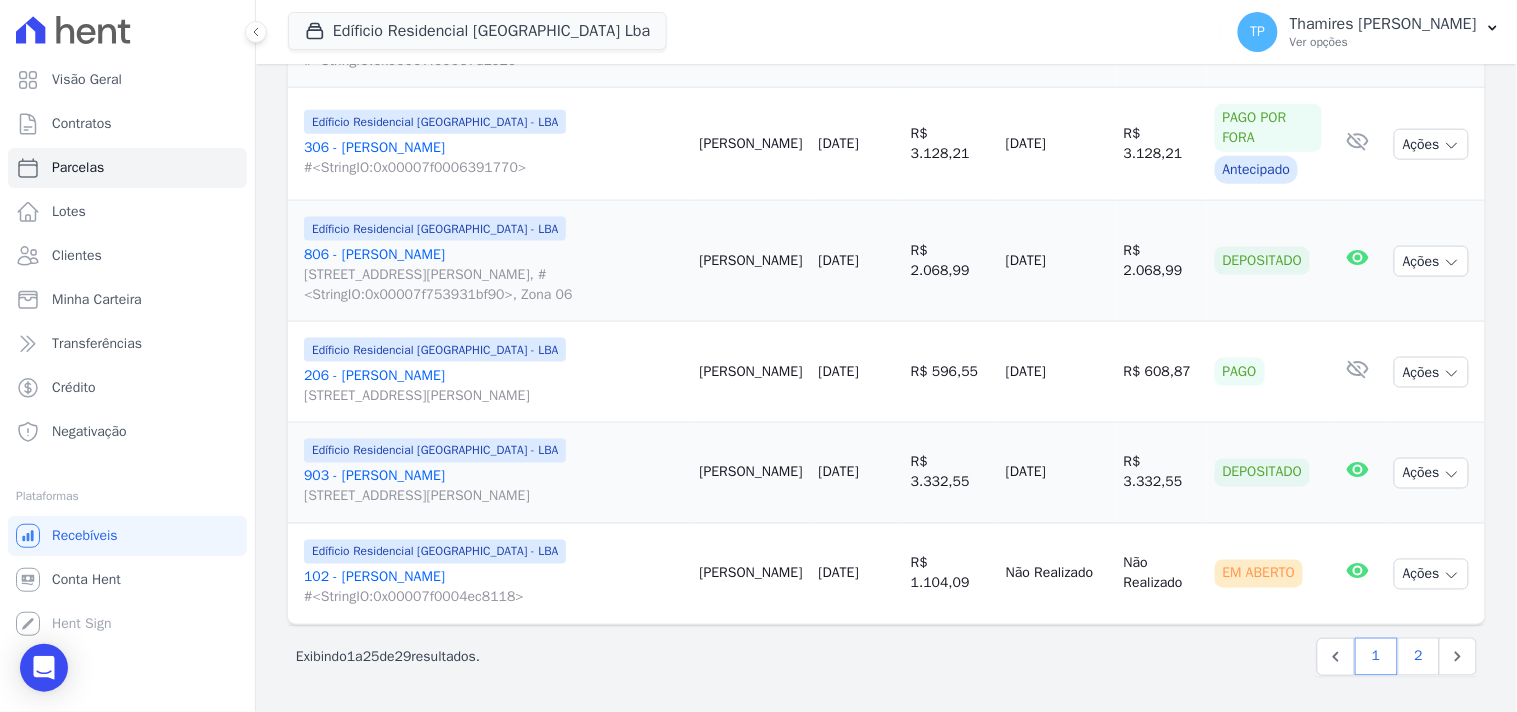 select 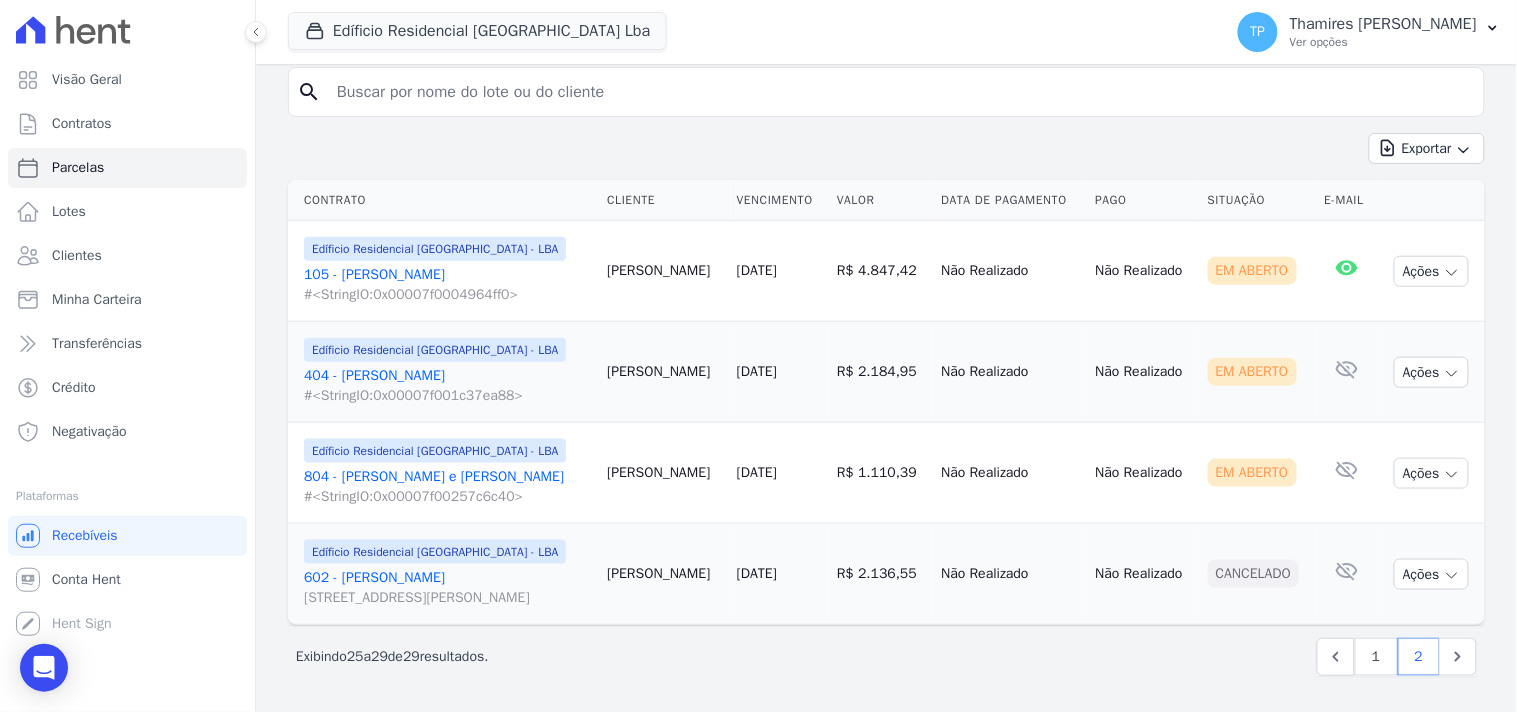 scroll, scrollTop: 411, scrollLeft: 0, axis: vertical 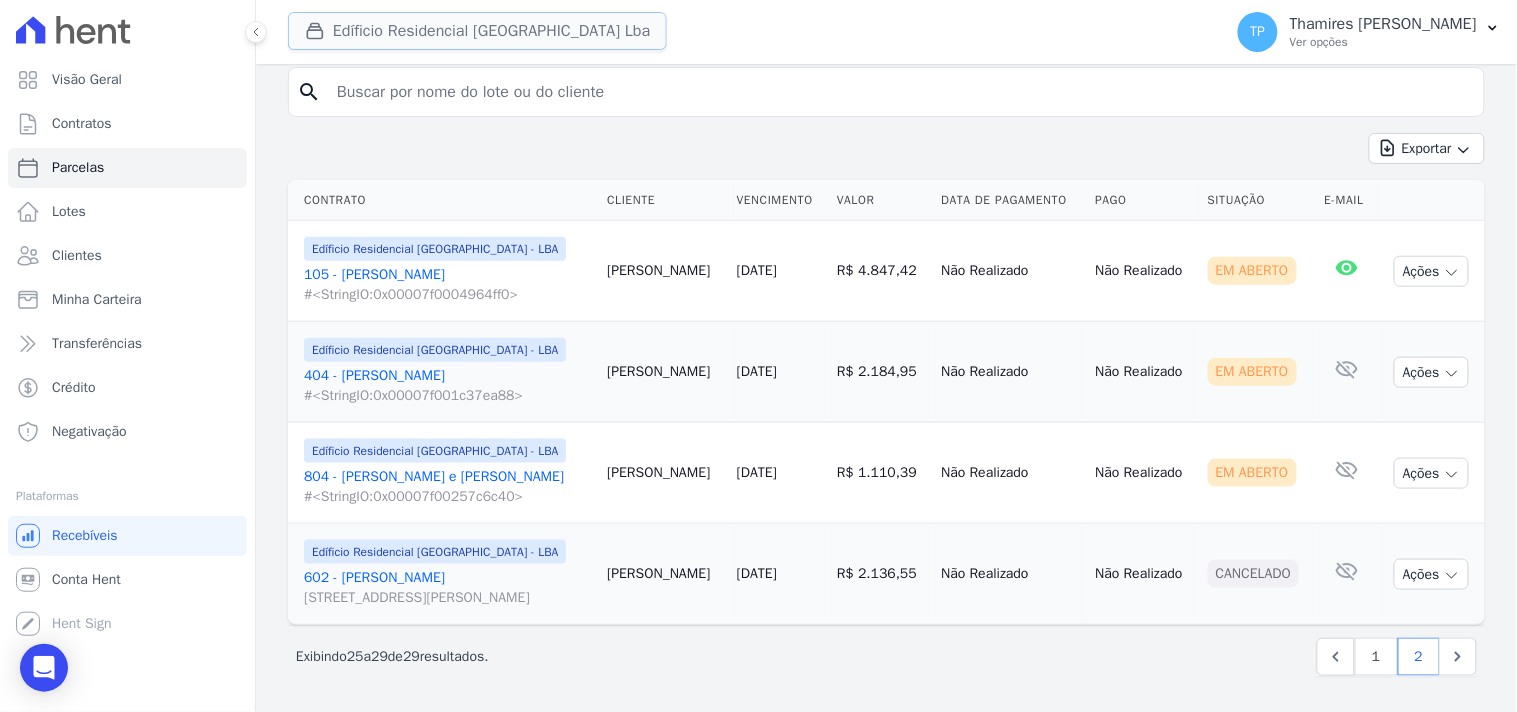 click on "Edíficio Residencial [GEOGRAPHIC_DATA]   Lba" at bounding box center [477, 31] 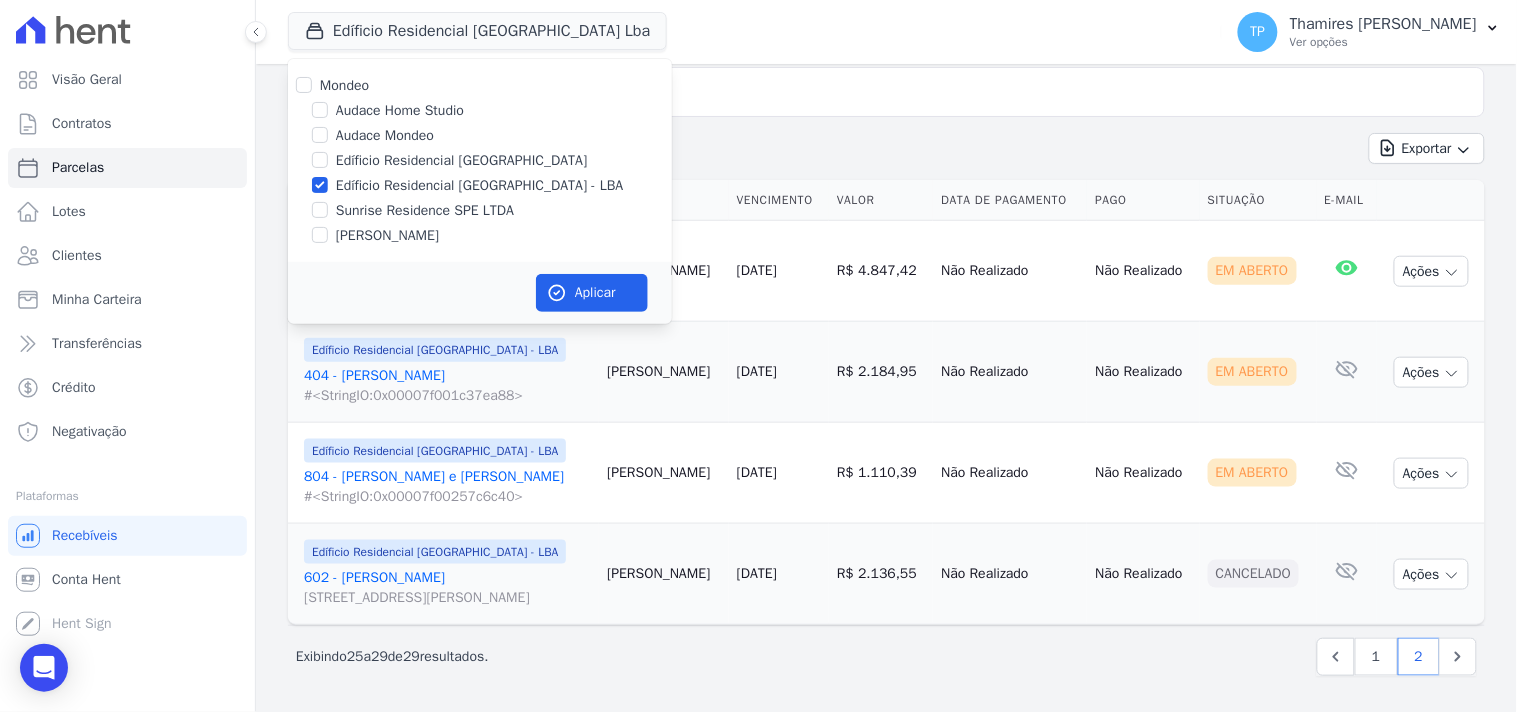 click on "Edíficio Residencial [GEOGRAPHIC_DATA] - LBA" at bounding box center (480, 185) 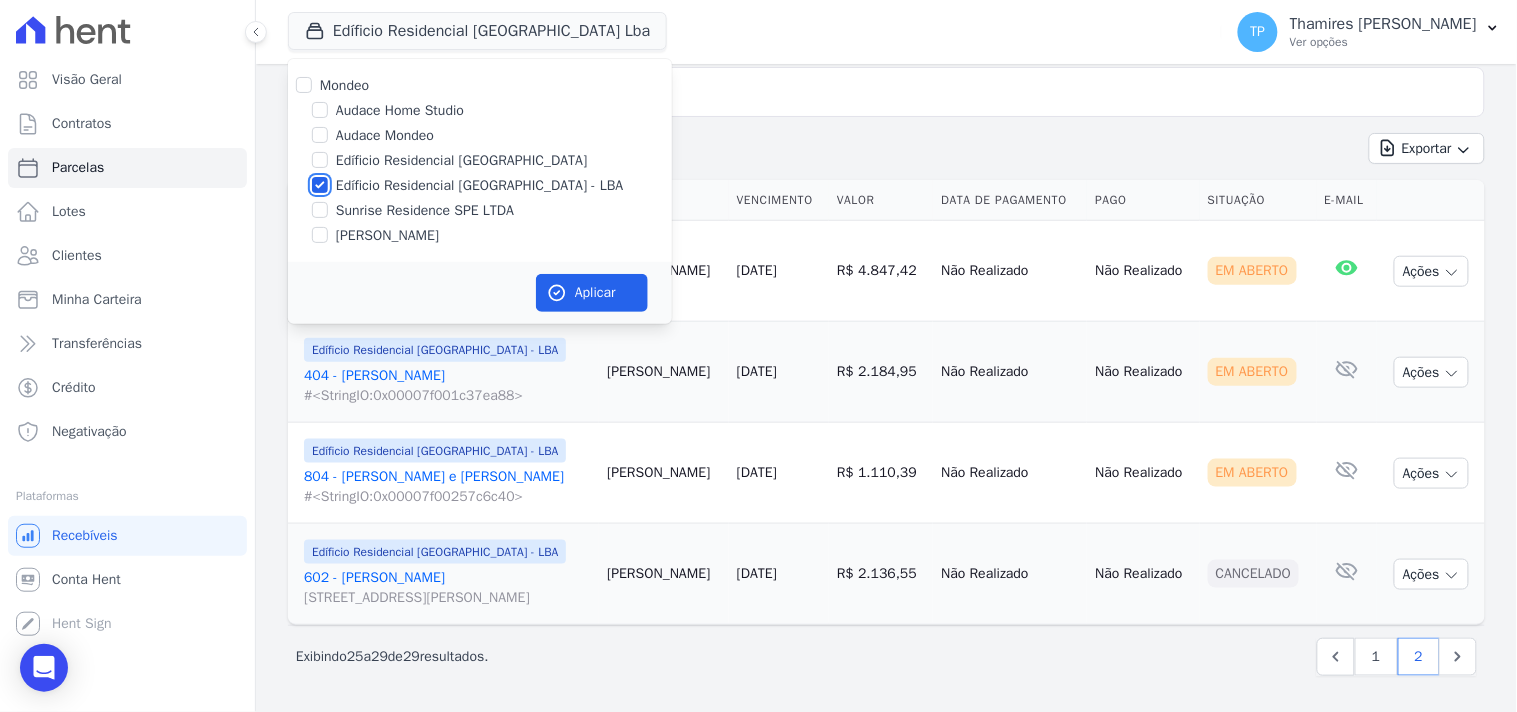 checkbox on "false" 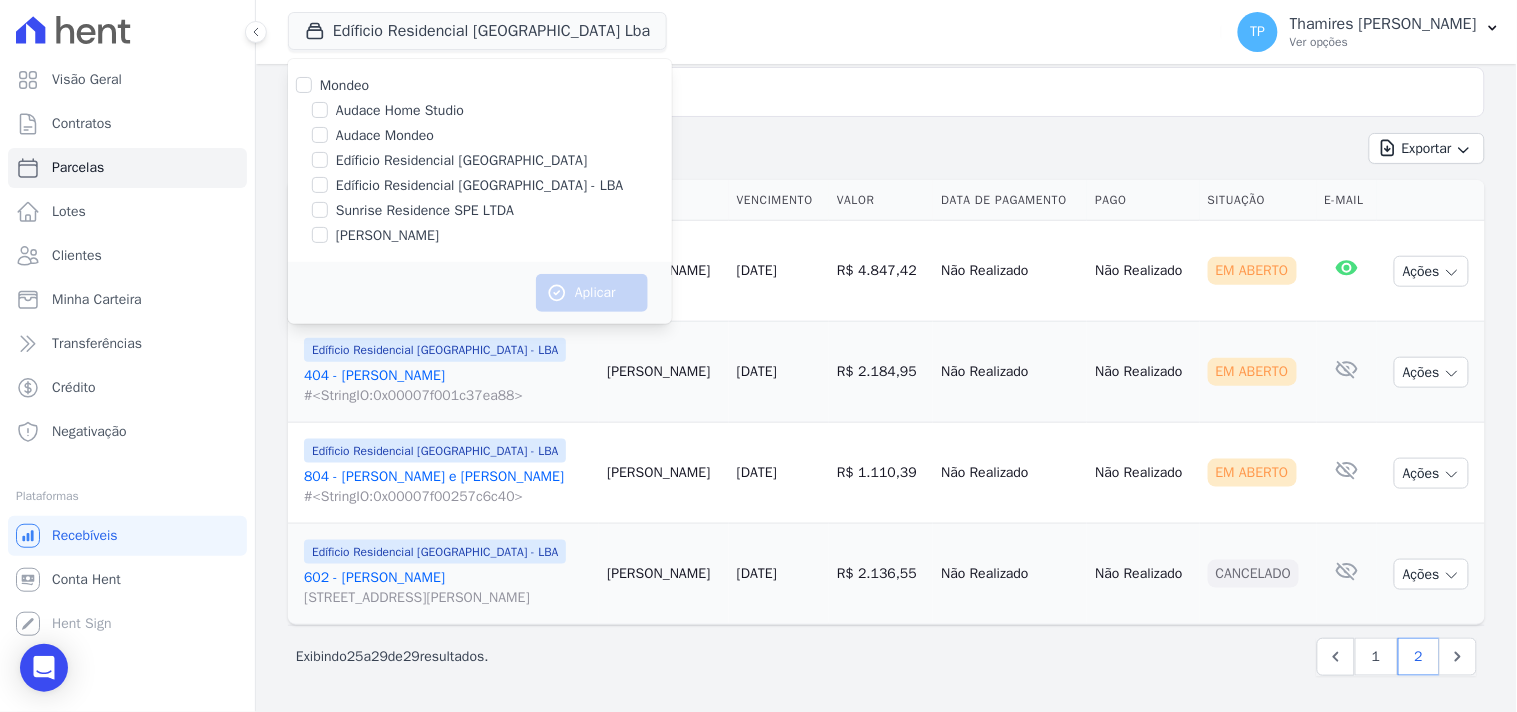 drag, startPoint x: 414, startPoint y: 233, endPoint x: 471, endPoint y: 253, distance: 60.40695 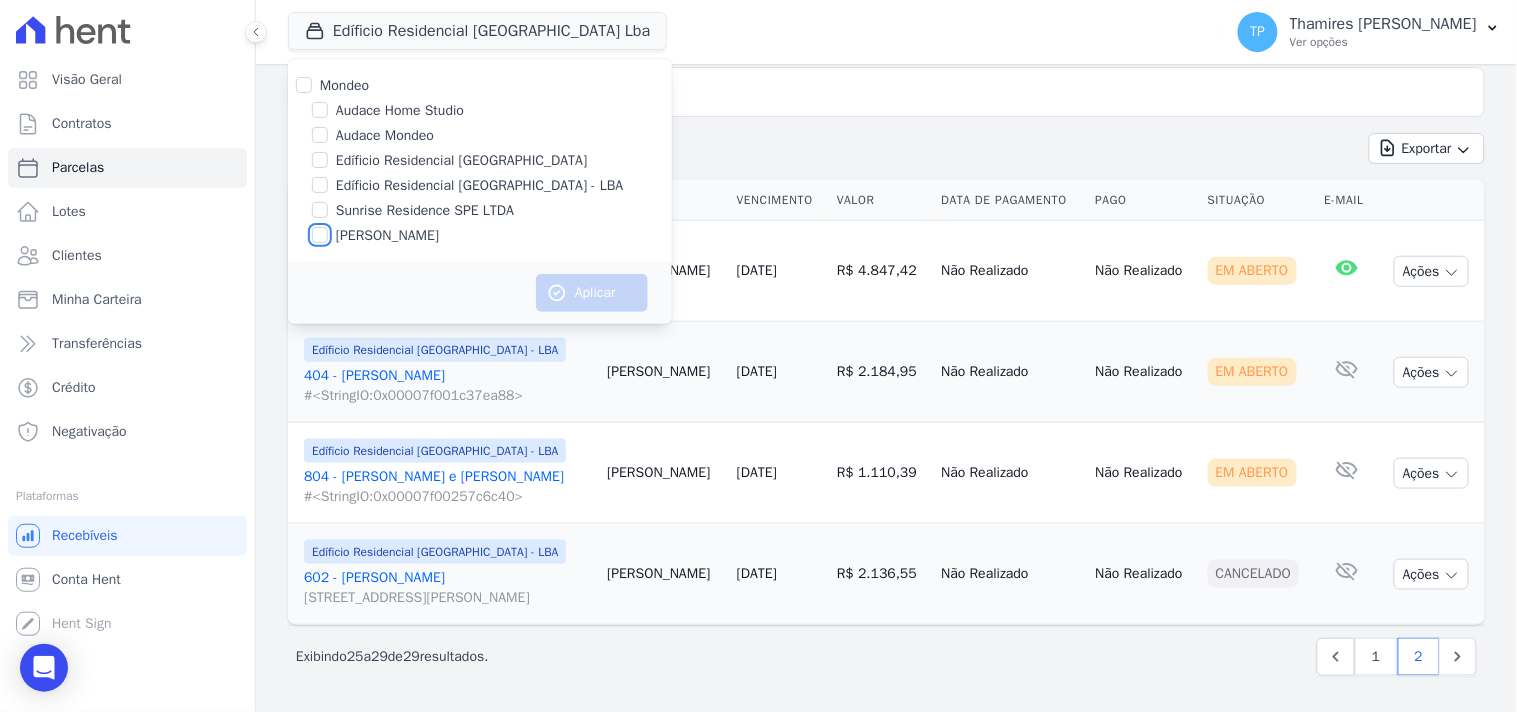 click on "[PERSON_NAME]" at bounding box center (320, 235) 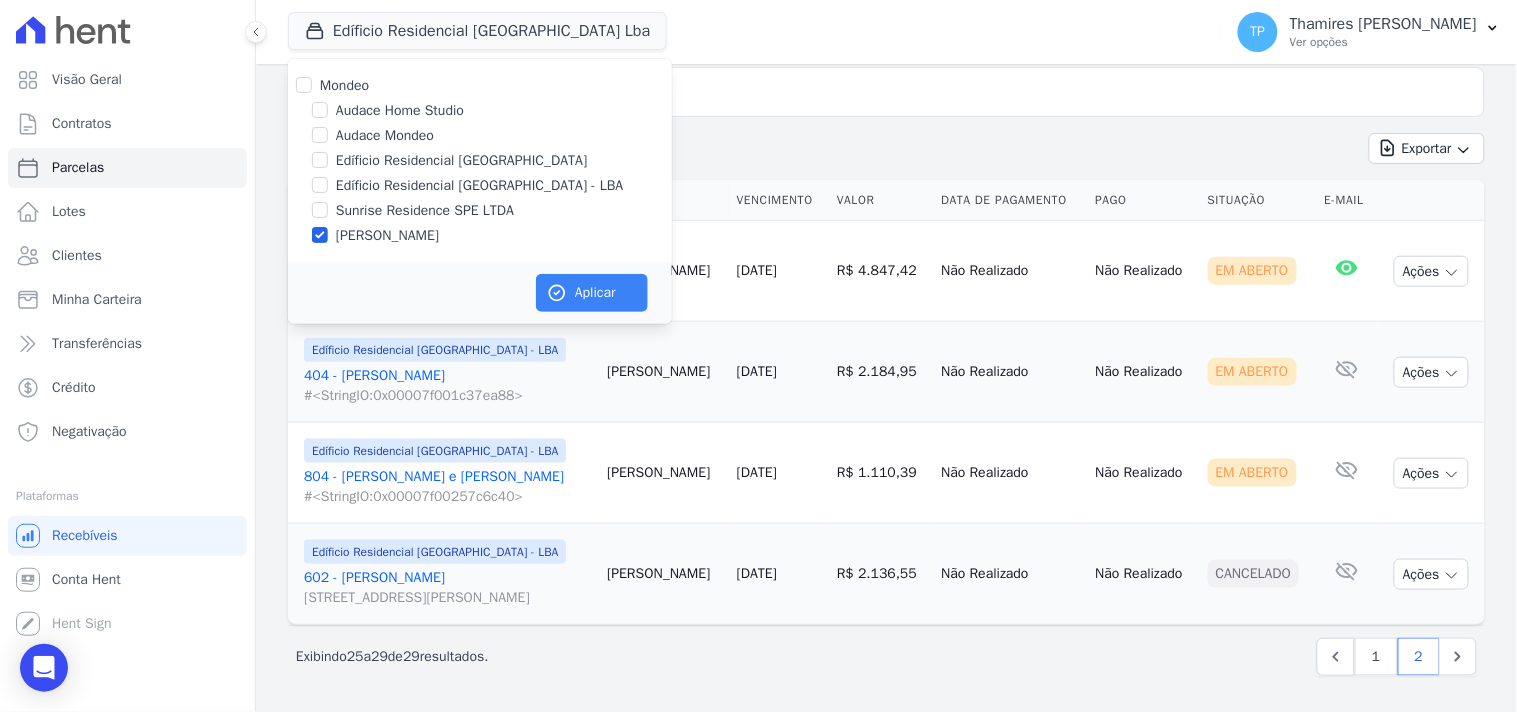 drag, startPoint x: 655, startPoint y: 308, endPoint x: 634, endPoint y: 300, distance: 22.472204 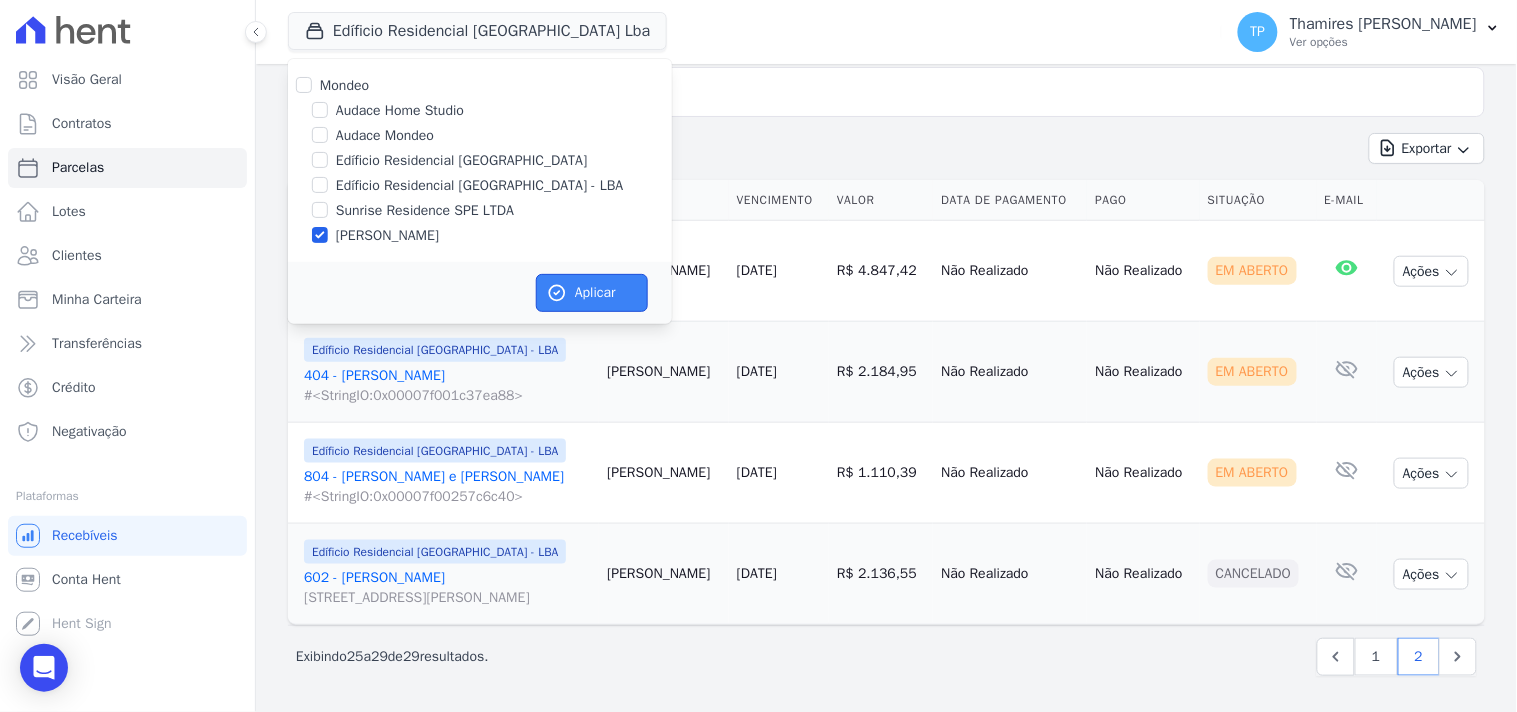 click on "Aplicar" at bounding box center [592, 293] 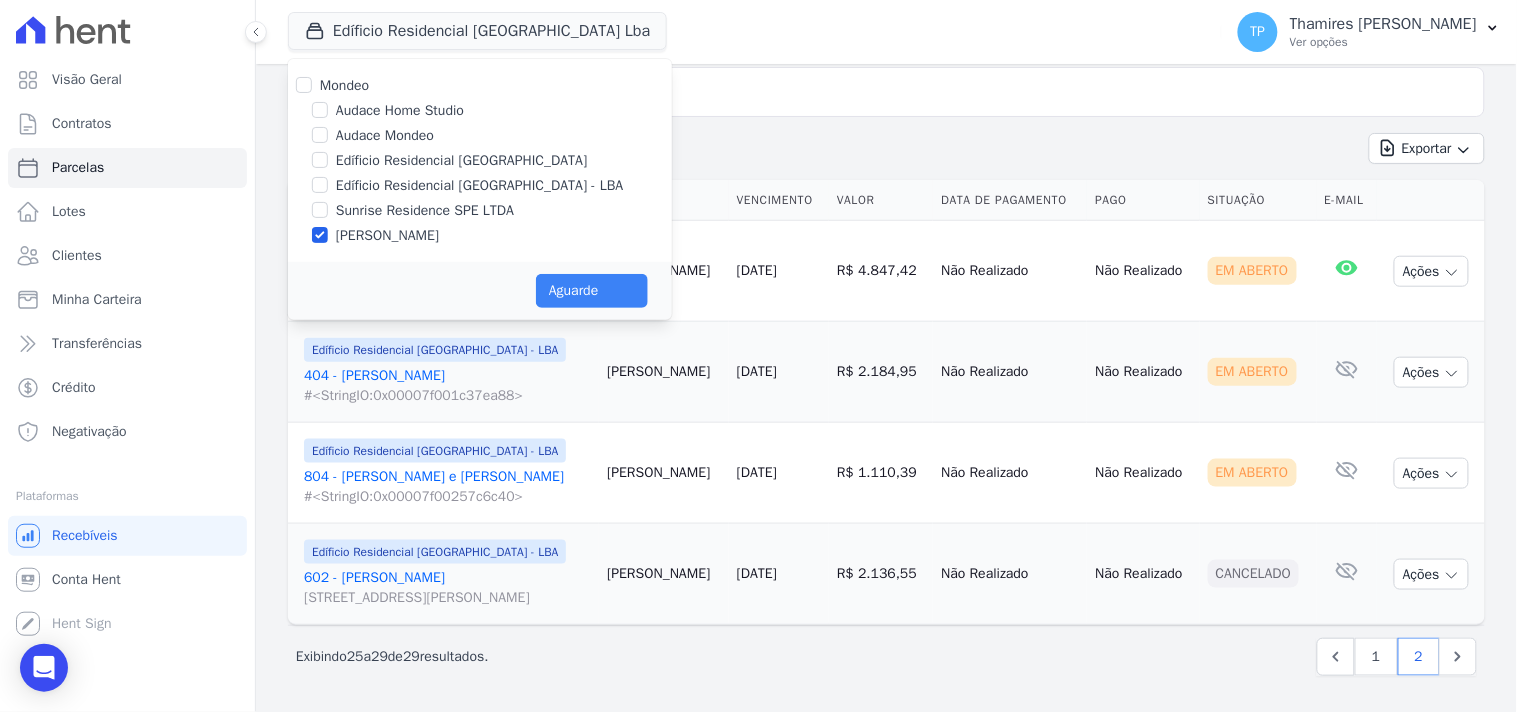 select 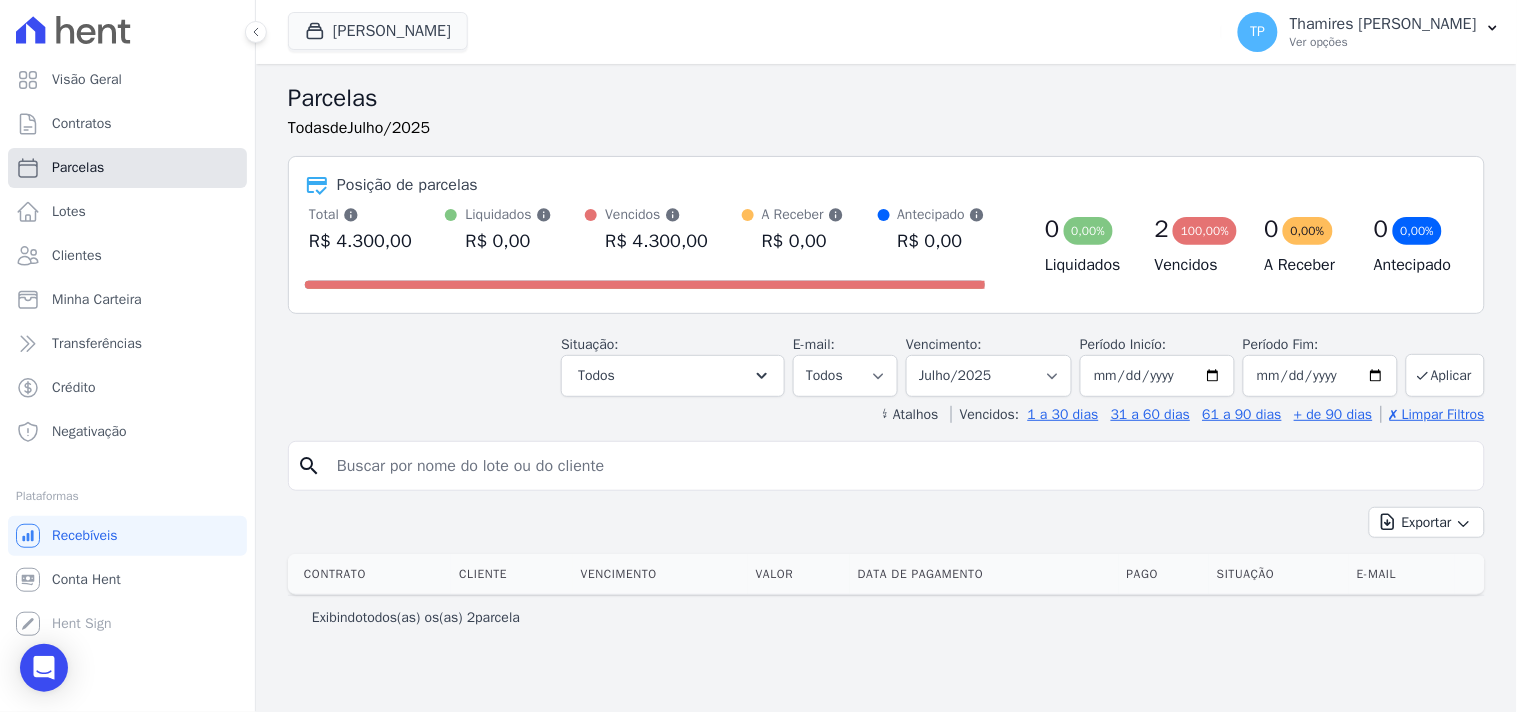 click on "Parcelas" at bounding box center [127, 168] 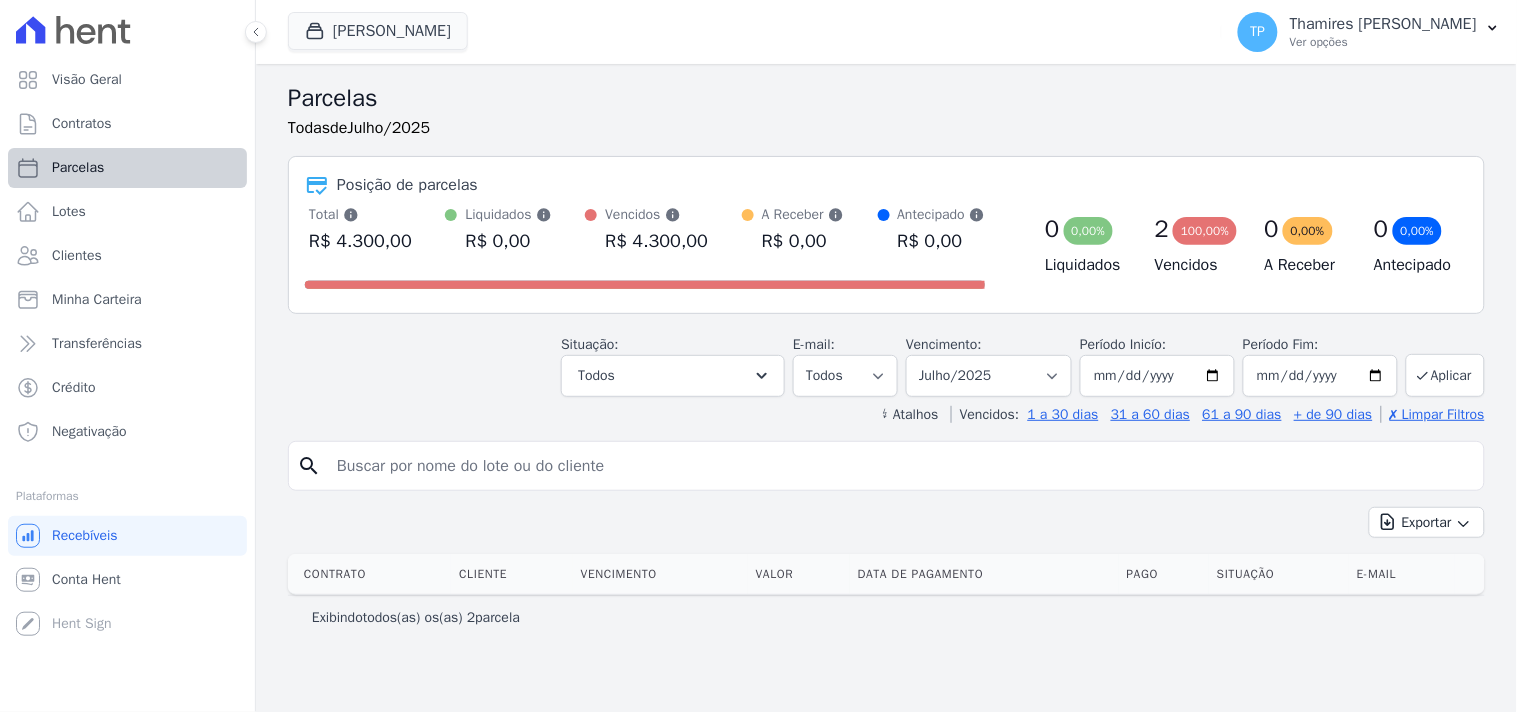 select 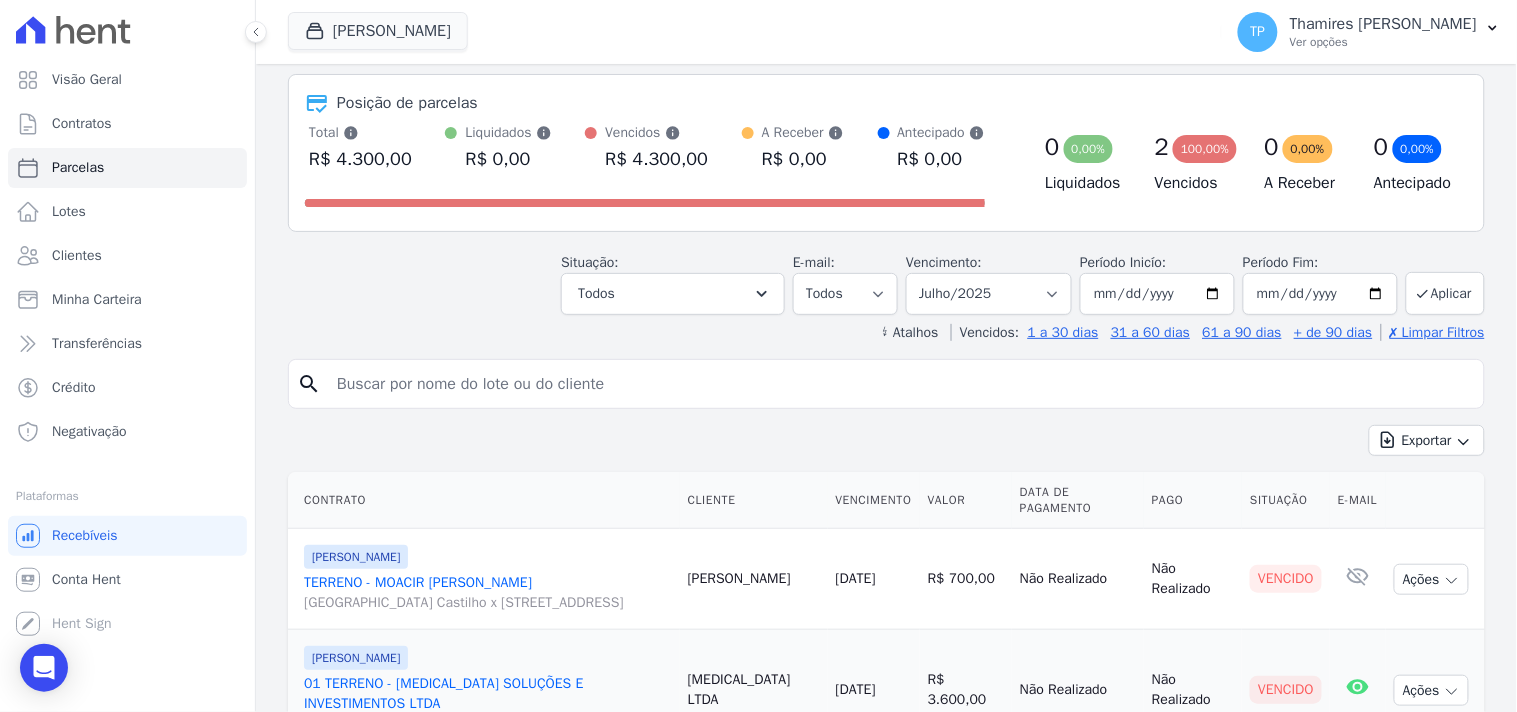 scroll, scrollTop: 202, scrollLeft: 0, axis: vertical 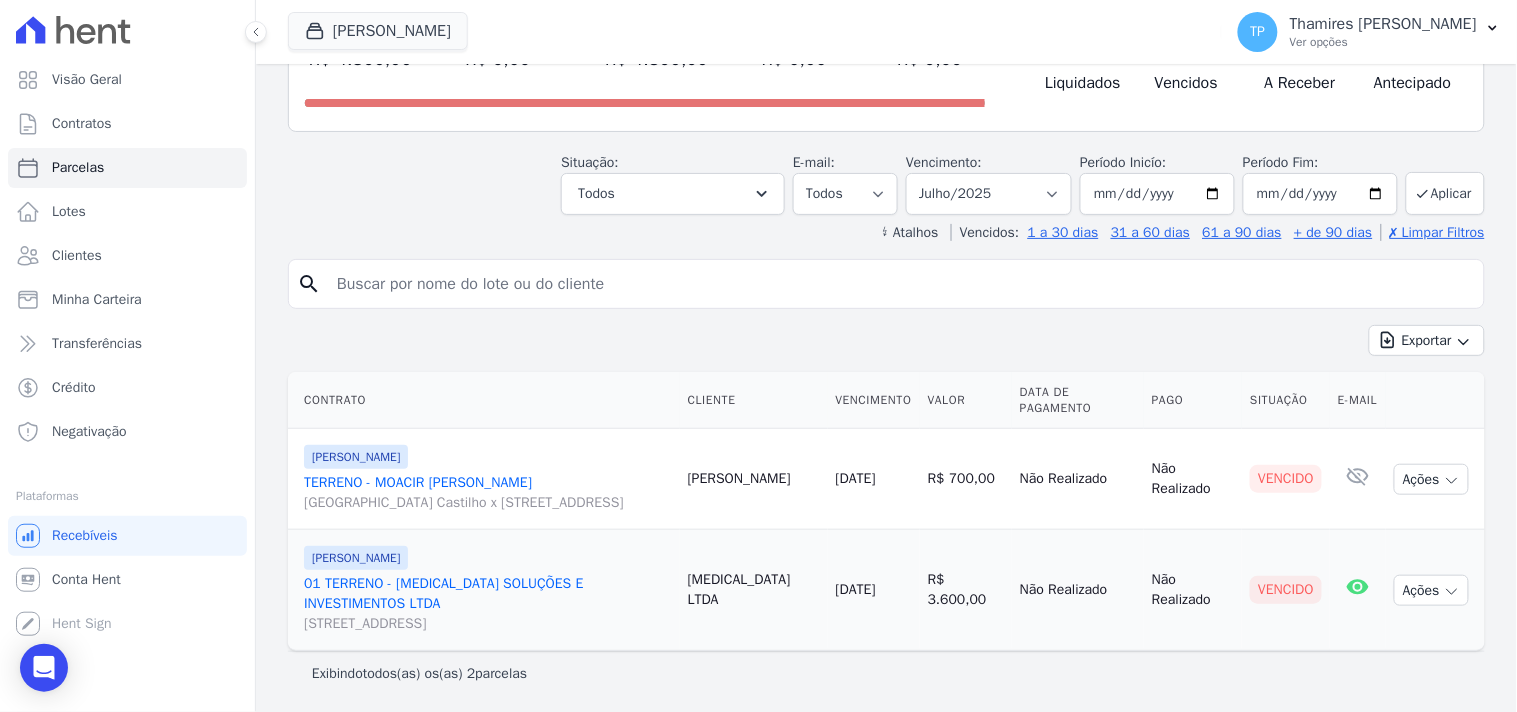 click on "TERRENO - MOACIR [PERSON_NAME]
[GEOGRAPHIC_DATA] Castilho x [STREET_ADDRESS]" at bounding box center [488, 493] 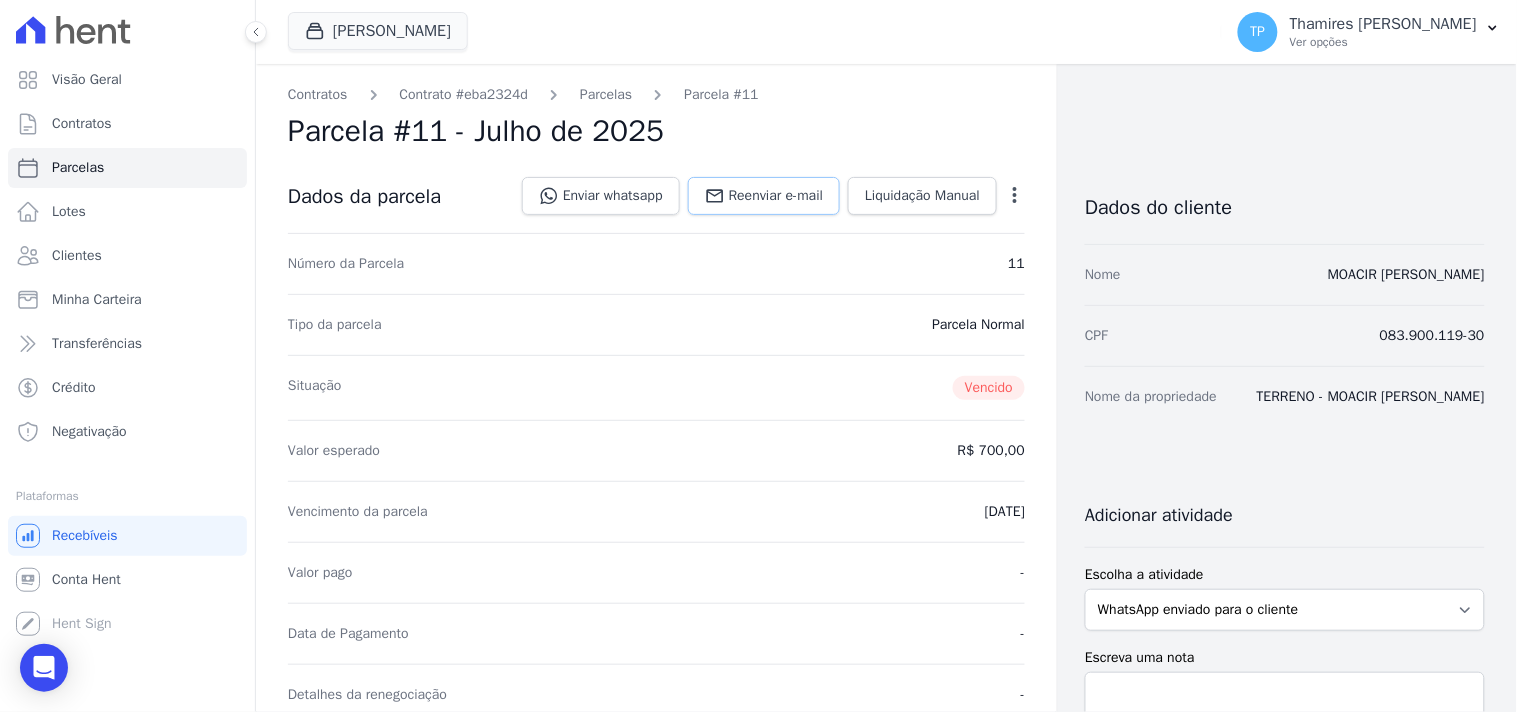 click on "Reenviar e-mail" at bounding box center [776, 196] 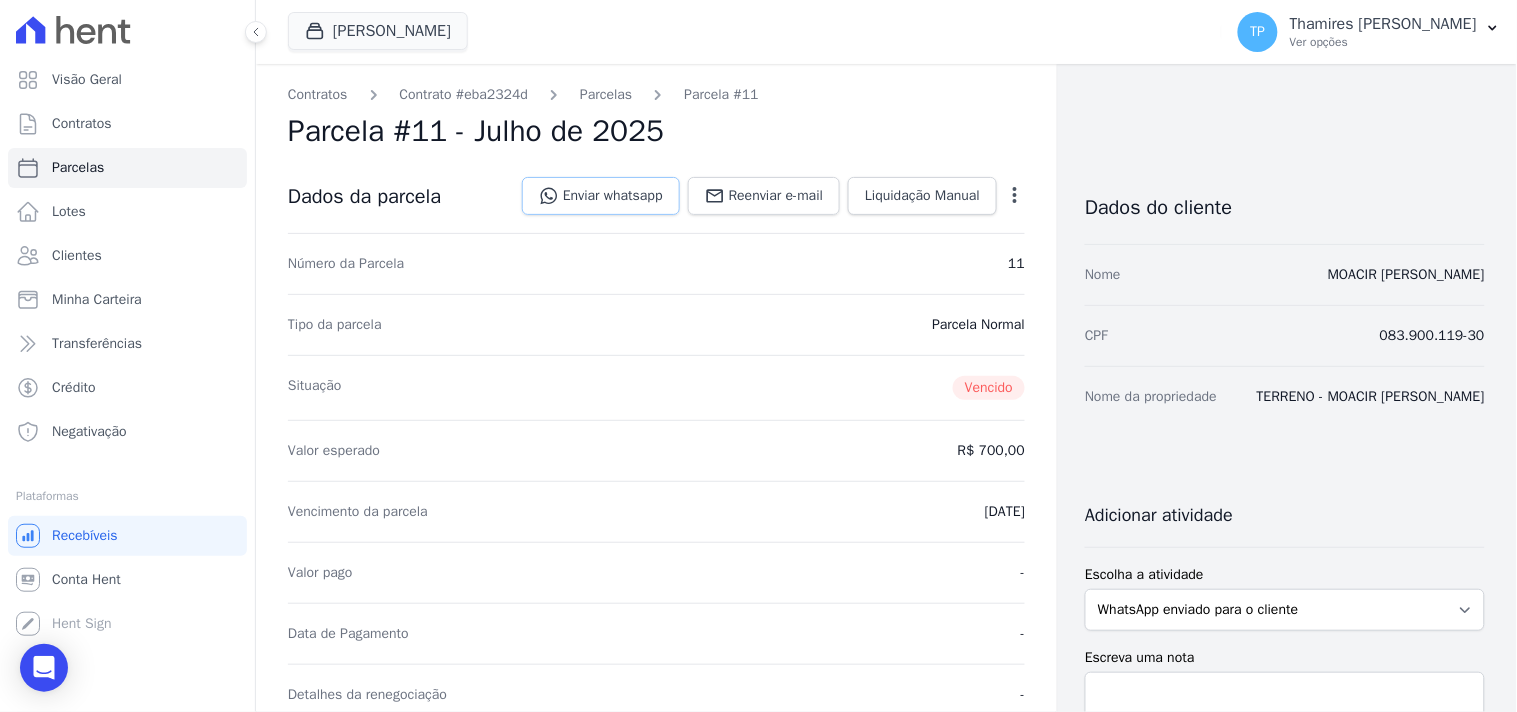 click on "Enviar whatsapp" at bounding box center (601, 196) 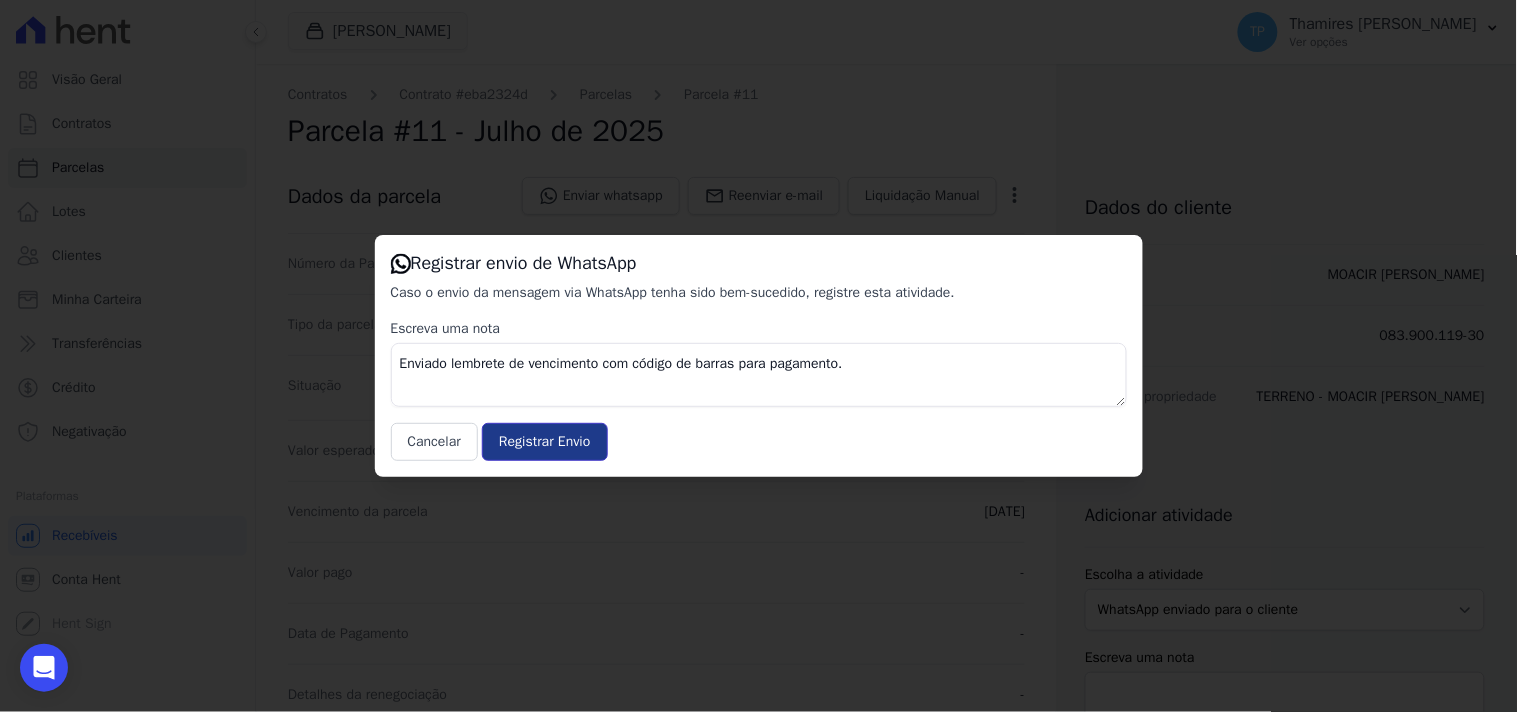 click on "Registrar Envio" at bounding box center [544, 442] 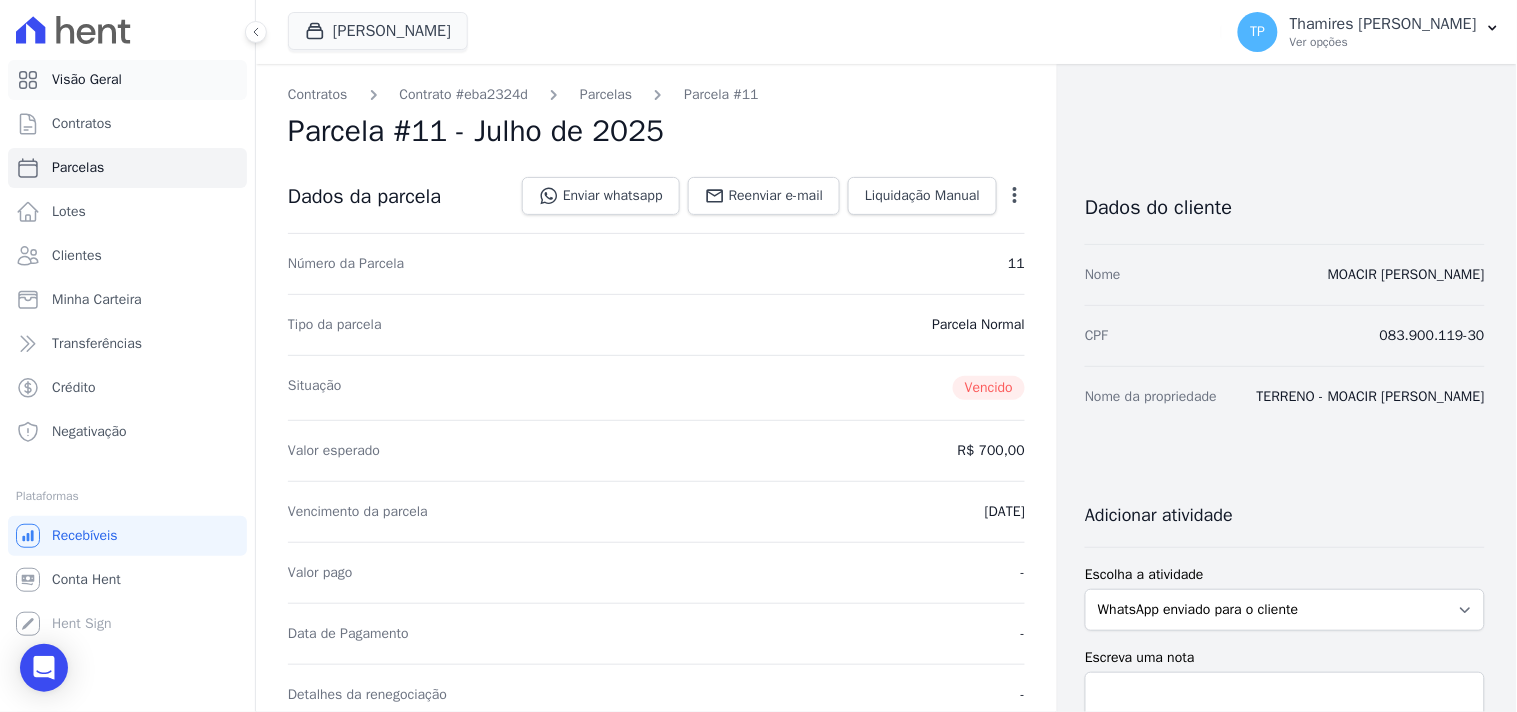 click on "Visão Geral" at bounding box center (127, 80) 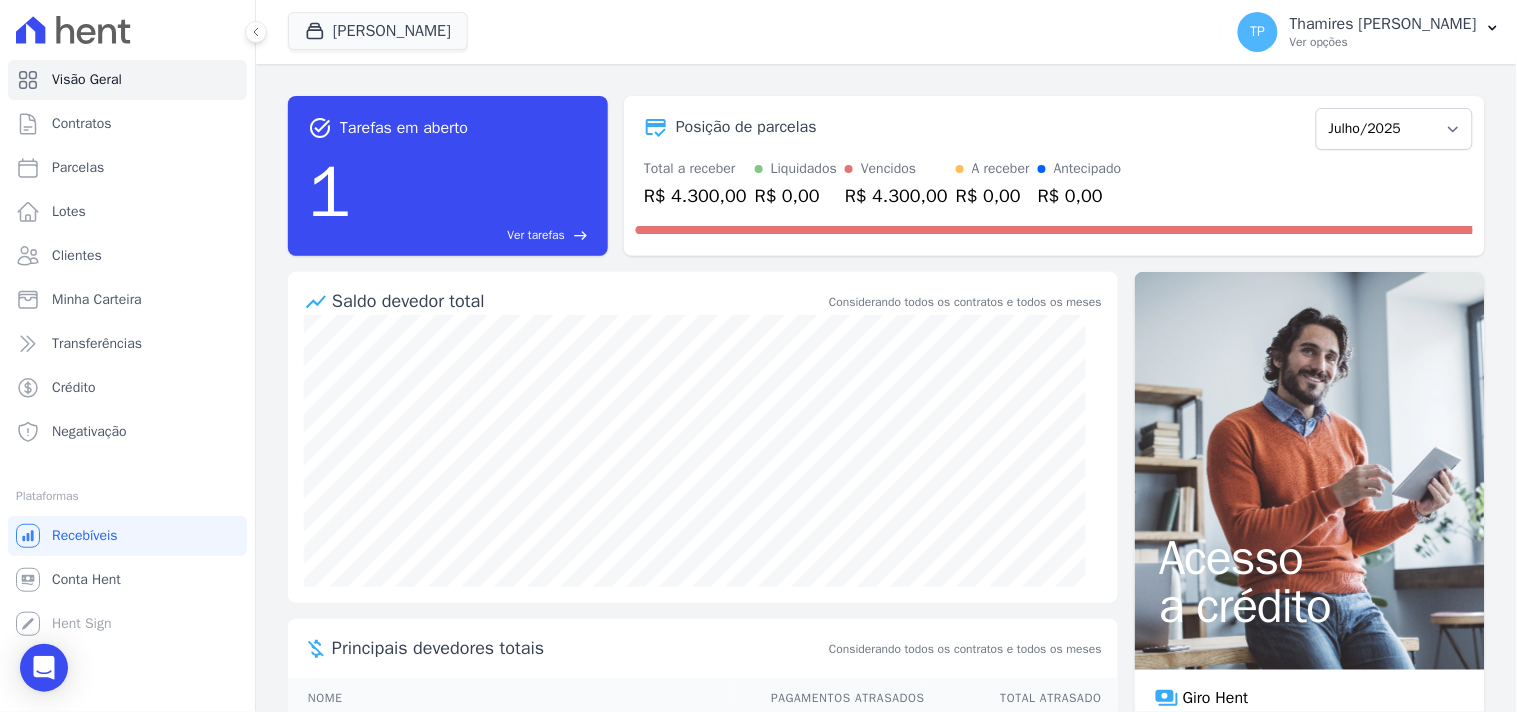 click on "[PERSON_NAME]
Mondeo
Audace Home Studio
Audace Mondeo
Edíficio Residencial [GEOGRAPHIC_DATA]
Edíficio Residencial [GEOGRAPHIC_DATA] - [GEOGRAPHIC_DATA]" at bounding box center [751, 32] 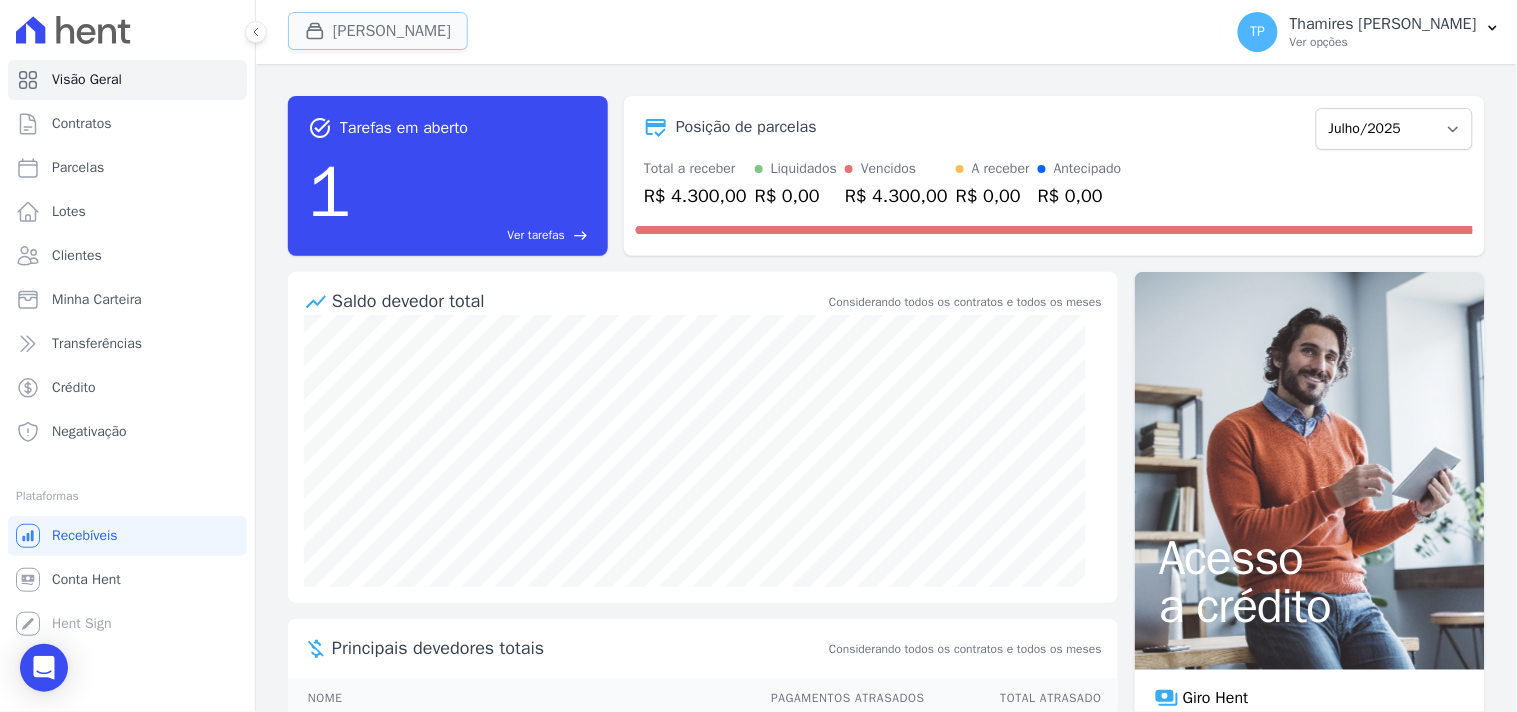 click on "[PERSON_NAME]" at bounding box center (378, 31) 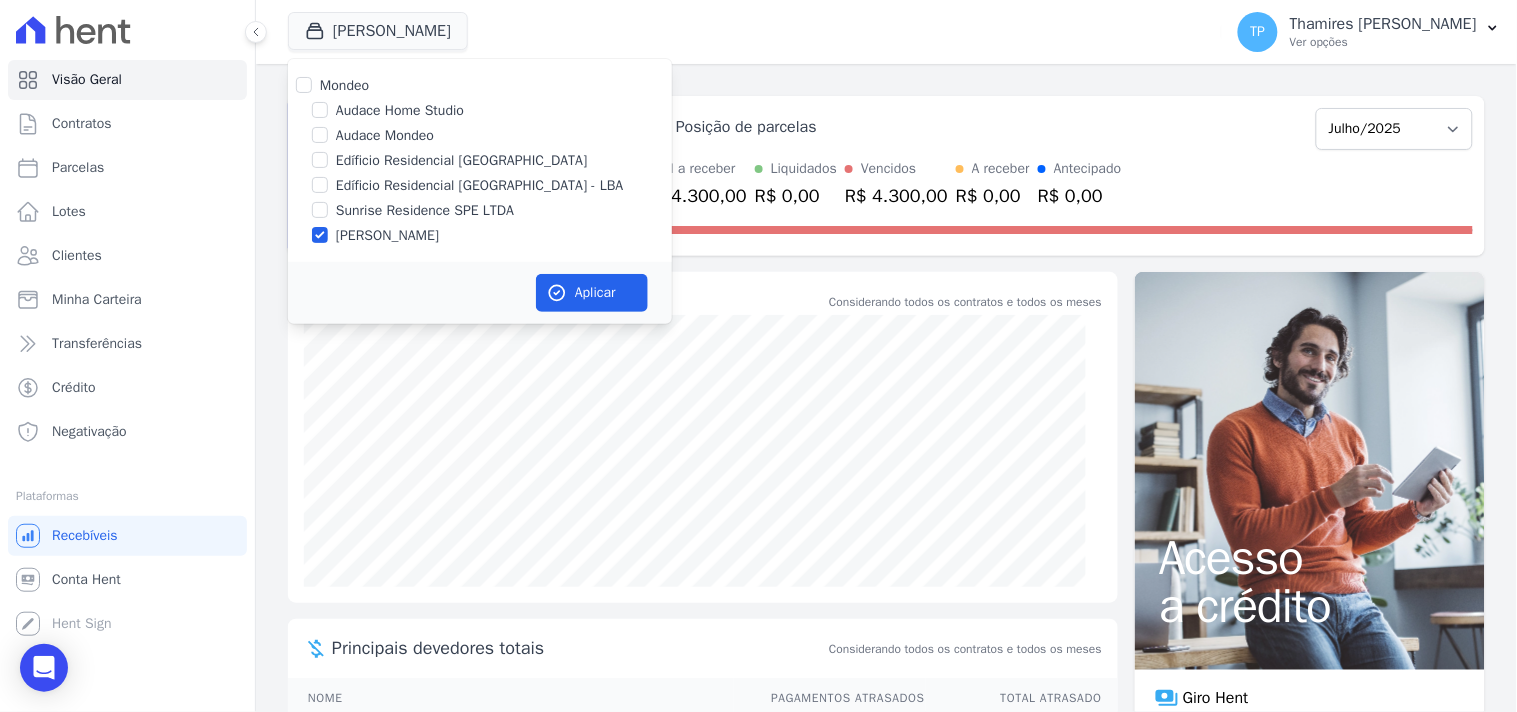 click on "Sunrise Residence SPE LTDA" at bounding box center [425, 210] 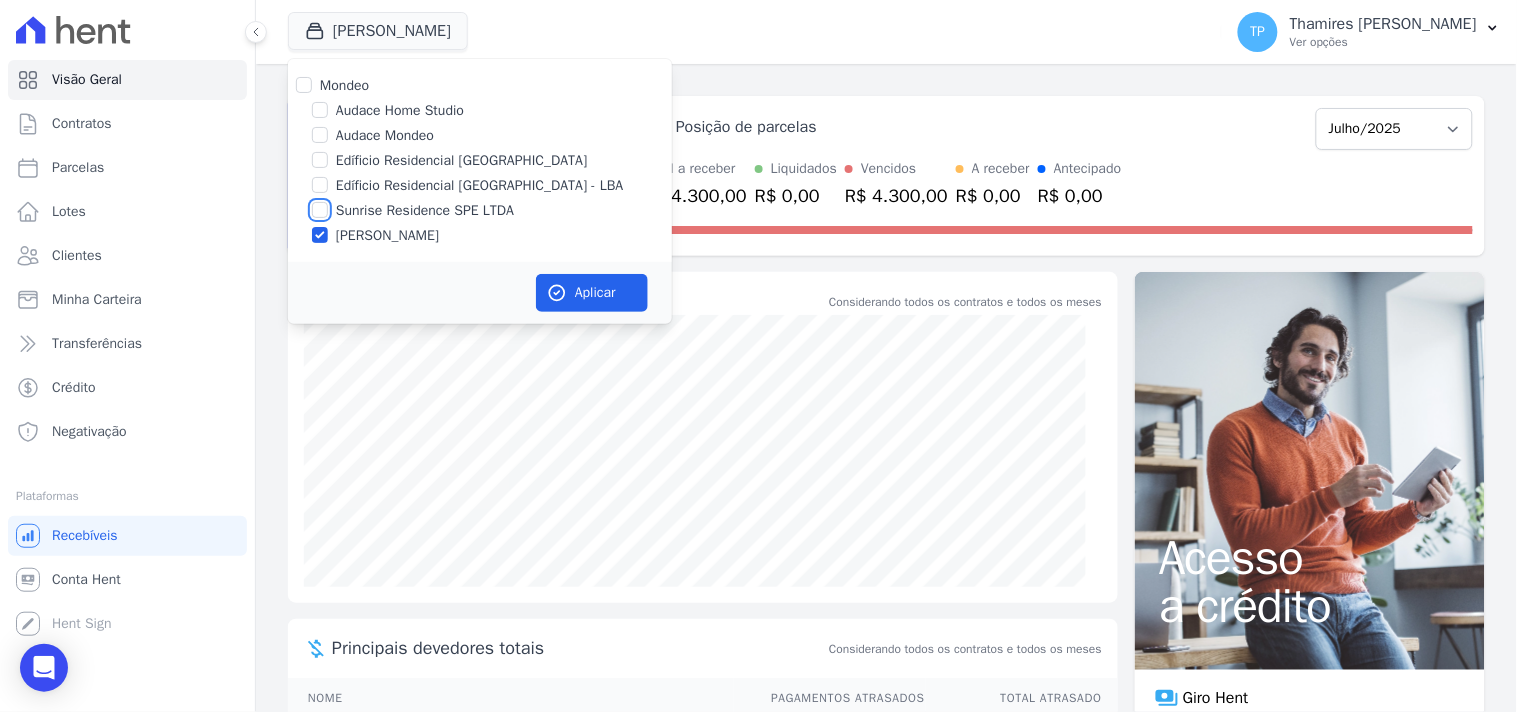 checkbox on "true" 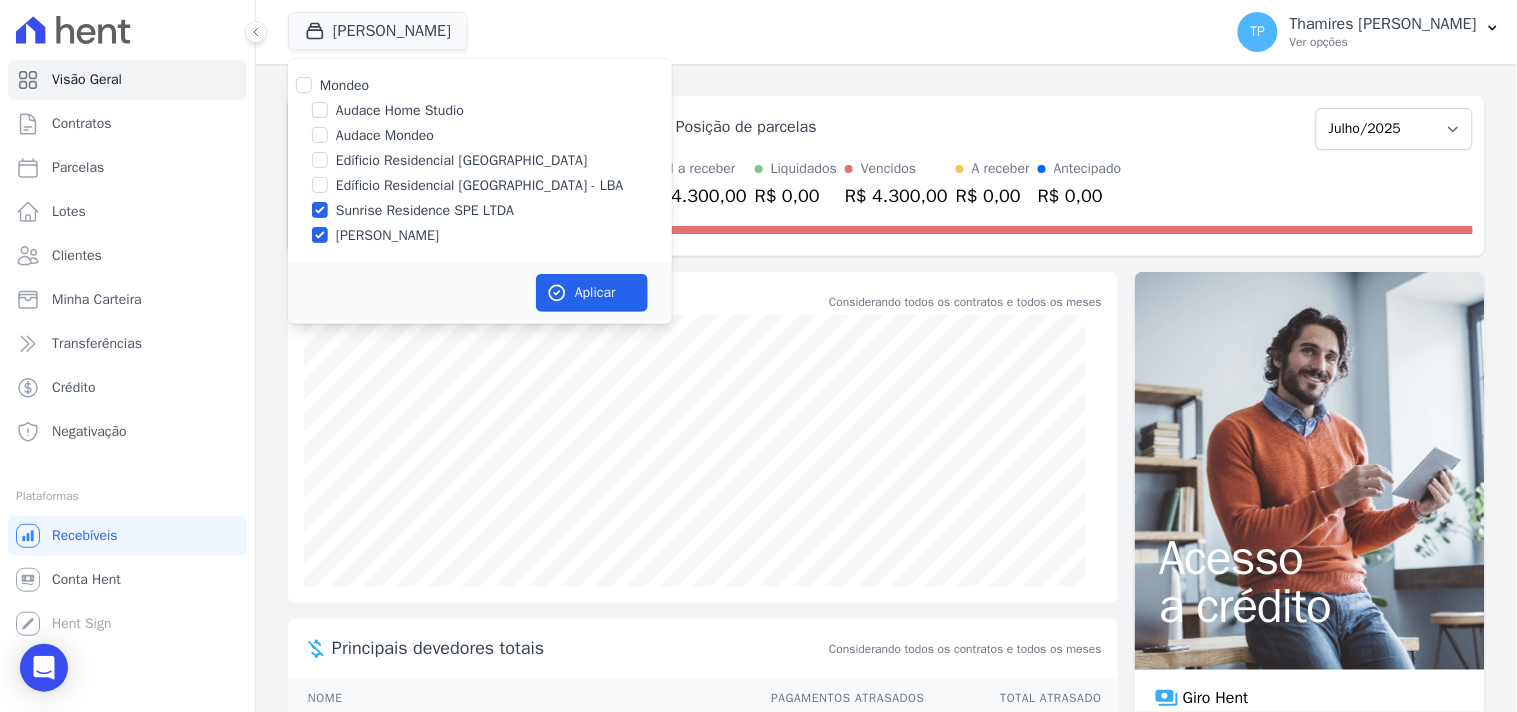 click on "[PERSON_NAME]" at bounding box center [387, 235] 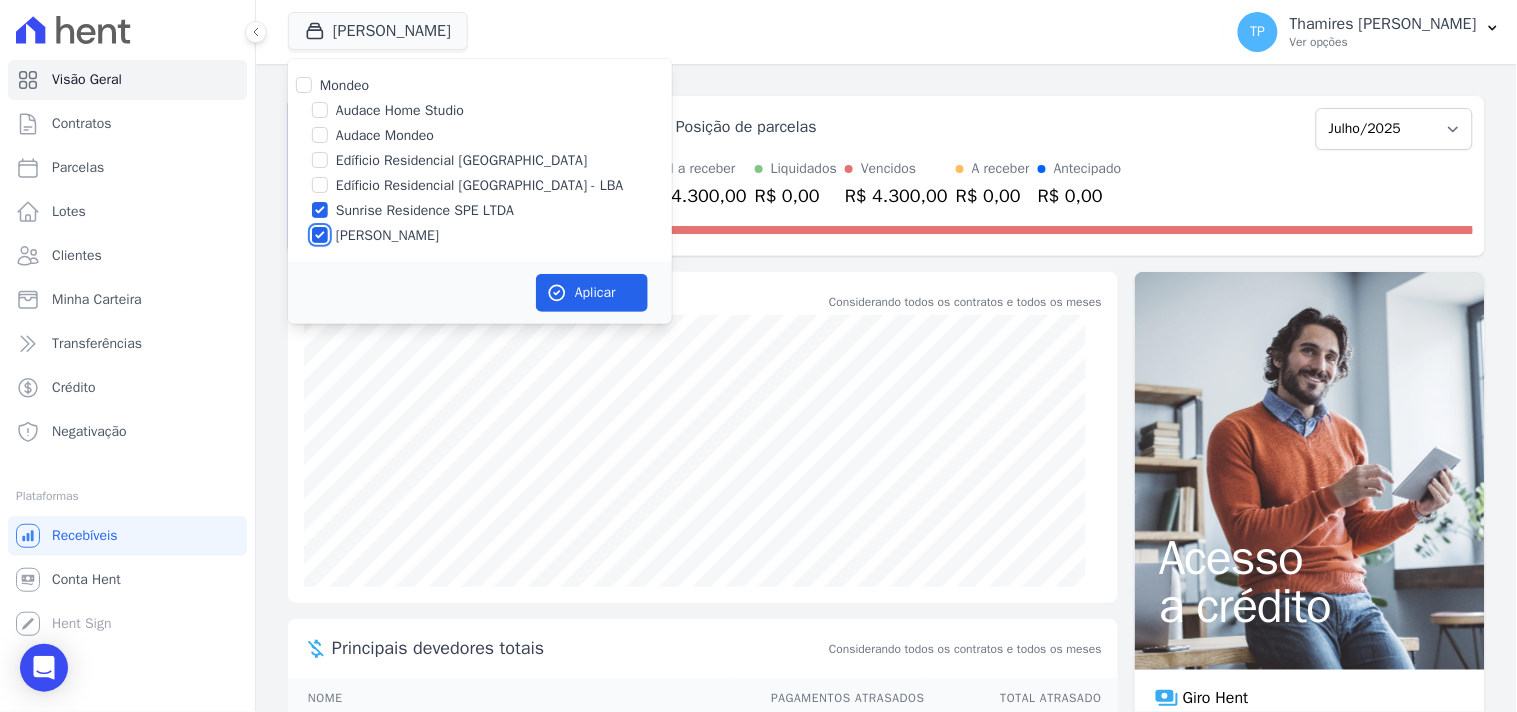 checkbox on "false" 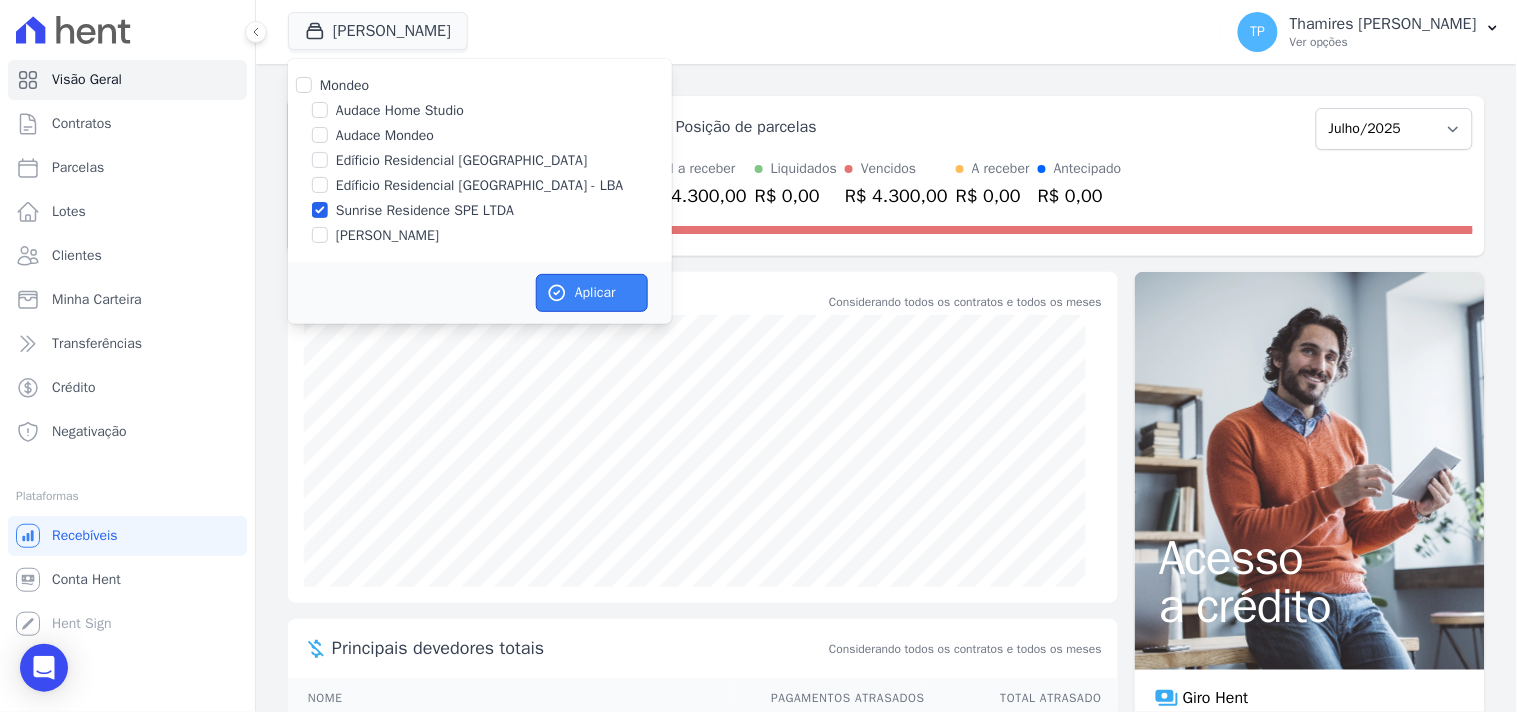 click on "Aplicar" at bounding box center (592, 293) 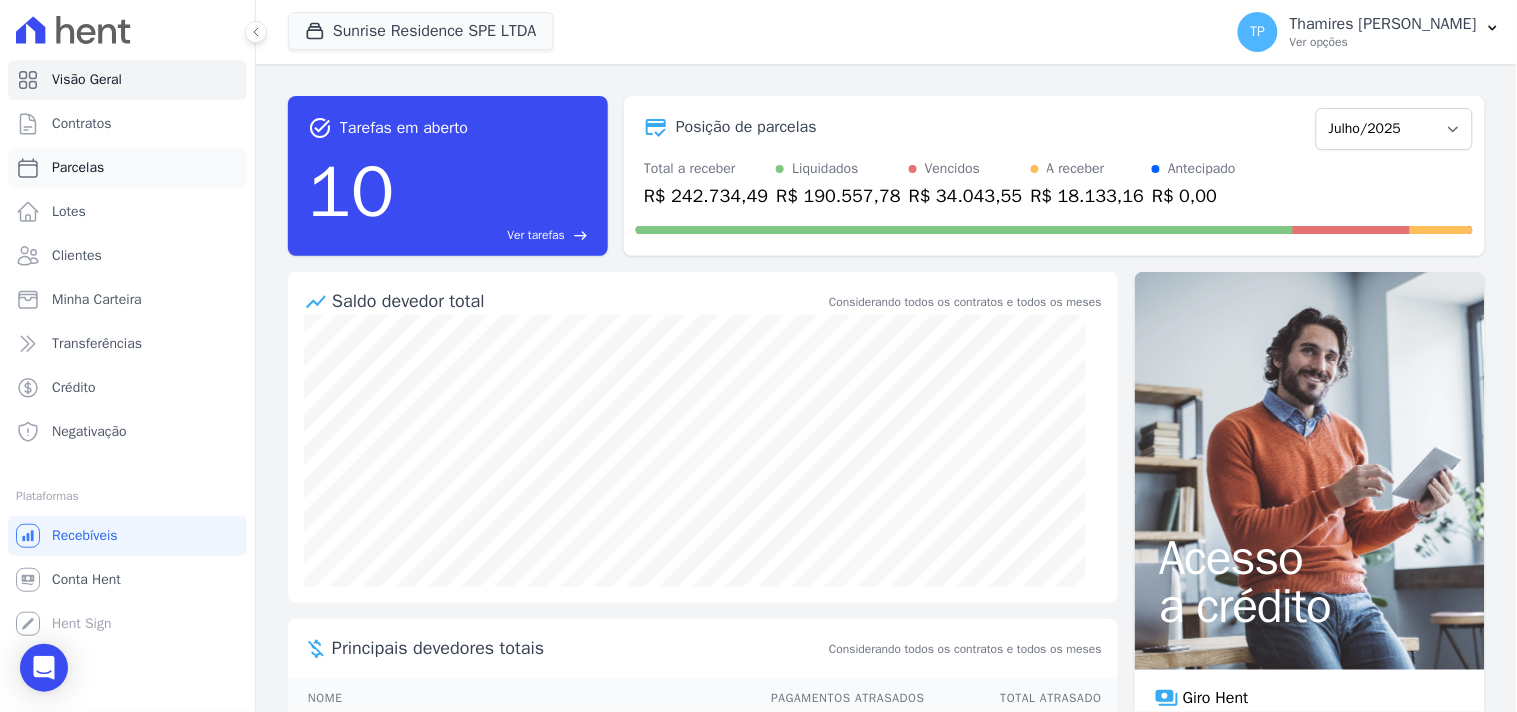 click on "Parcelas" at bounding box center (78, 168) 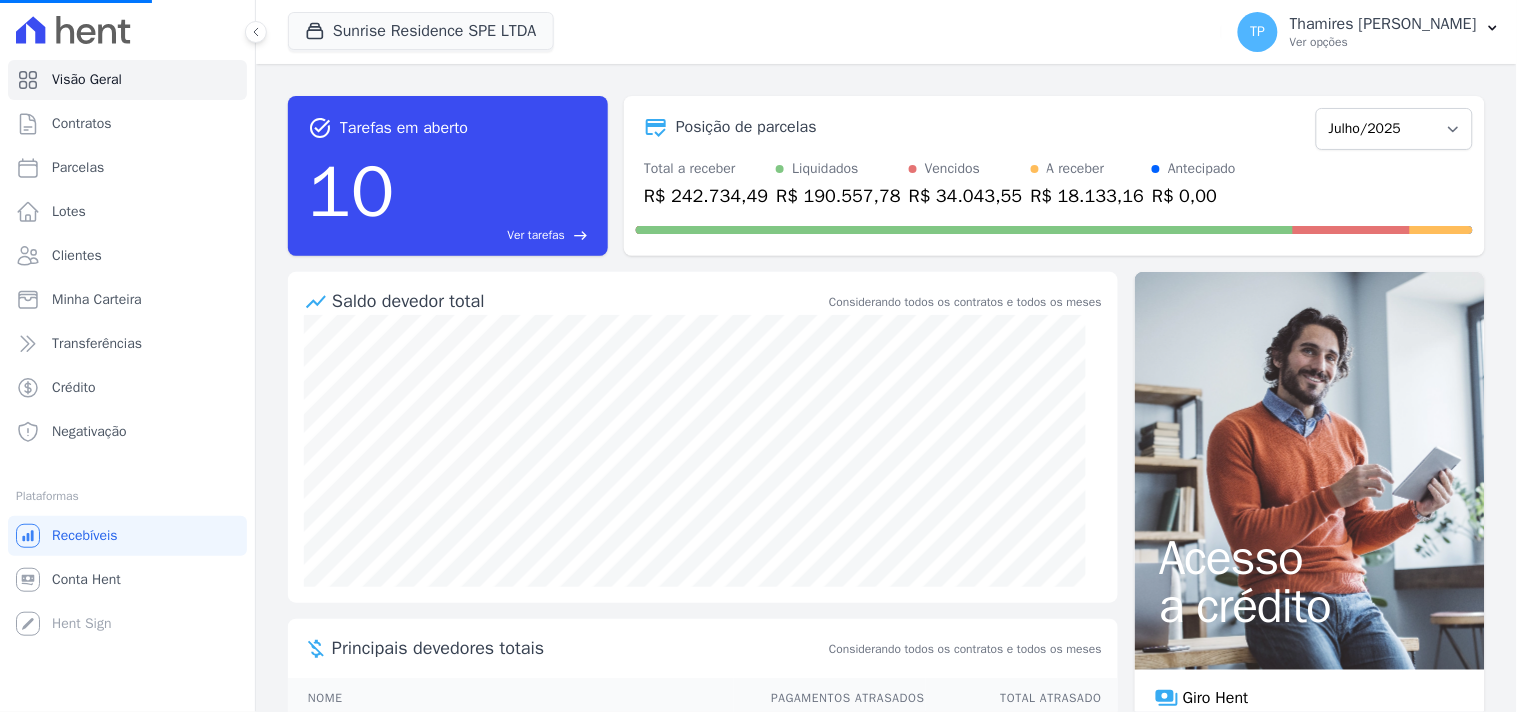 select 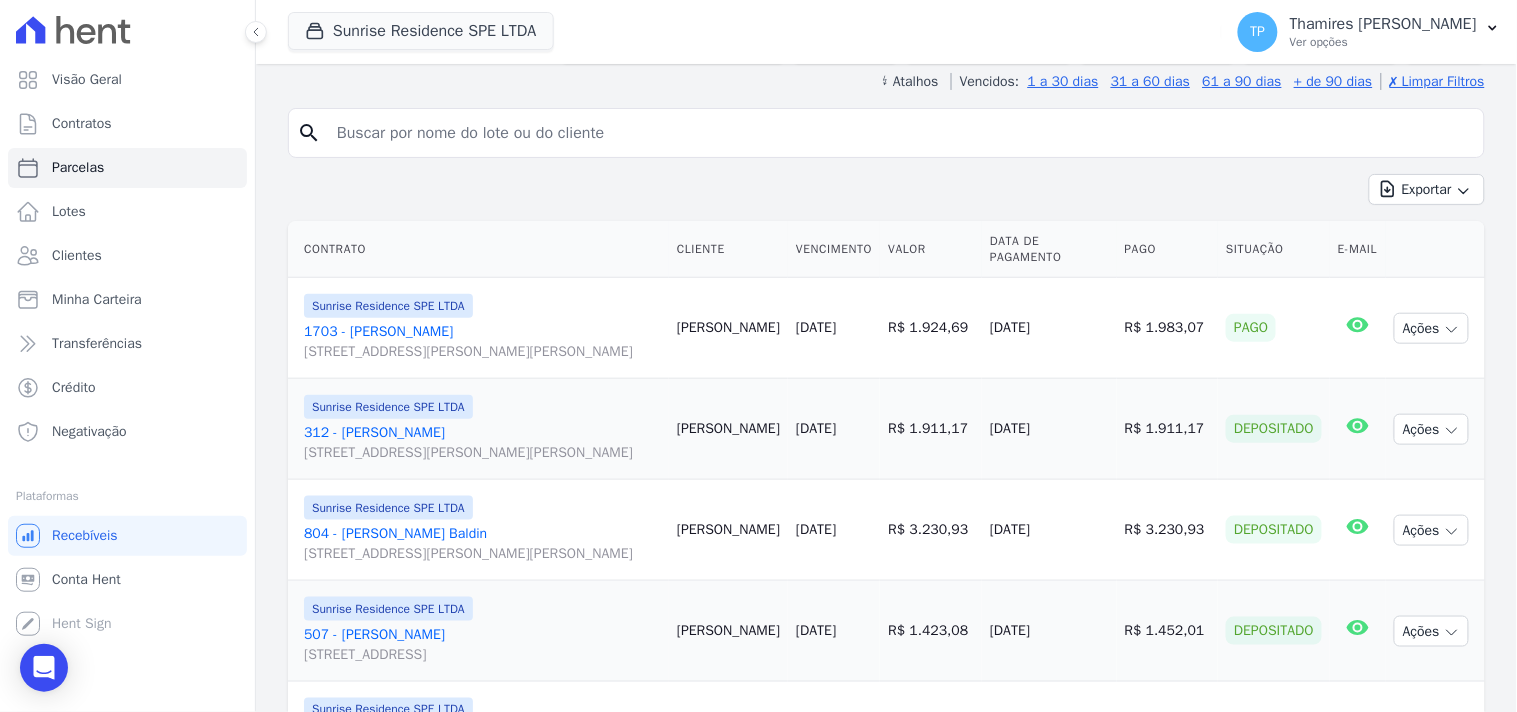 scroll, scrollTop: 444, scrollLeft: 0, axis: vertical 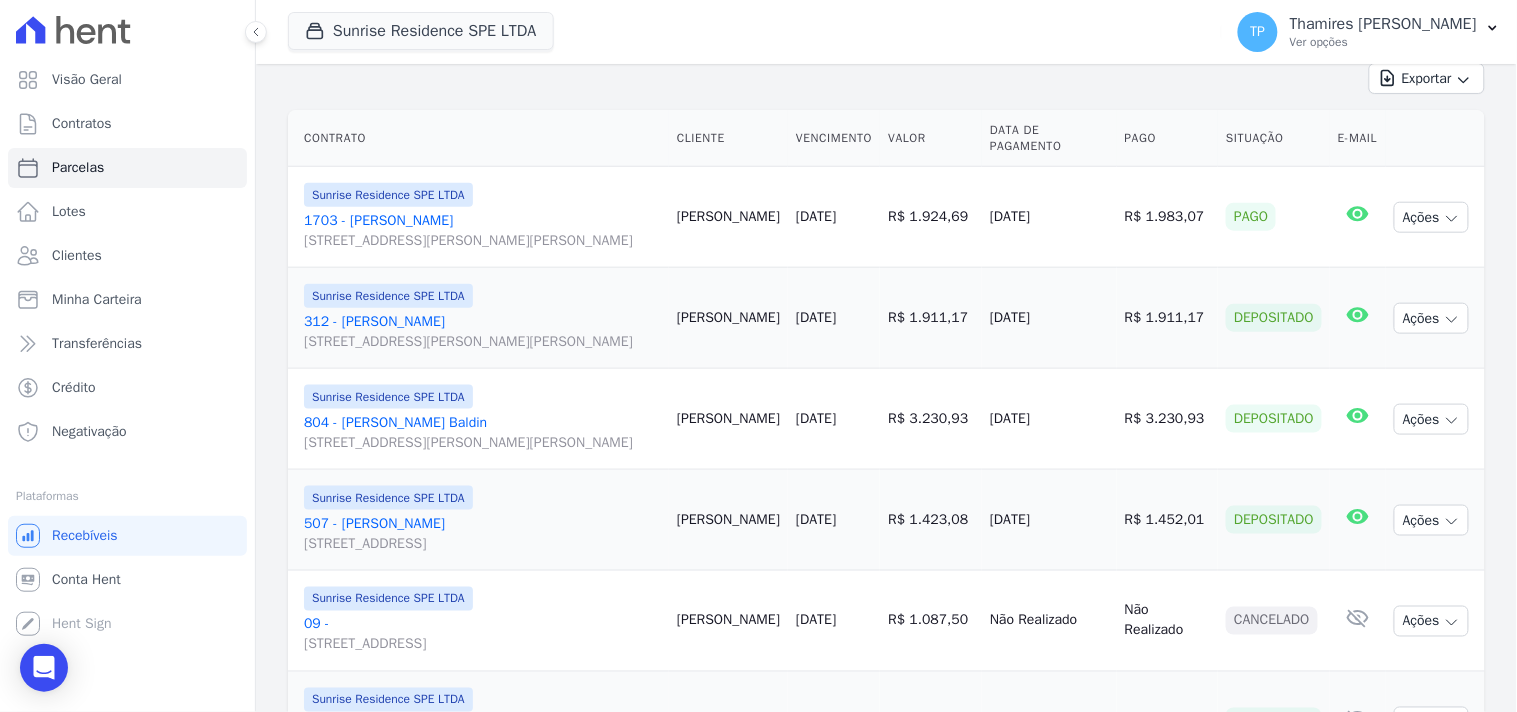 drag, startPoint x: 975, startPoint y: 236, endPoint x: 1073, endPoint y: 234, distance: 98.02041 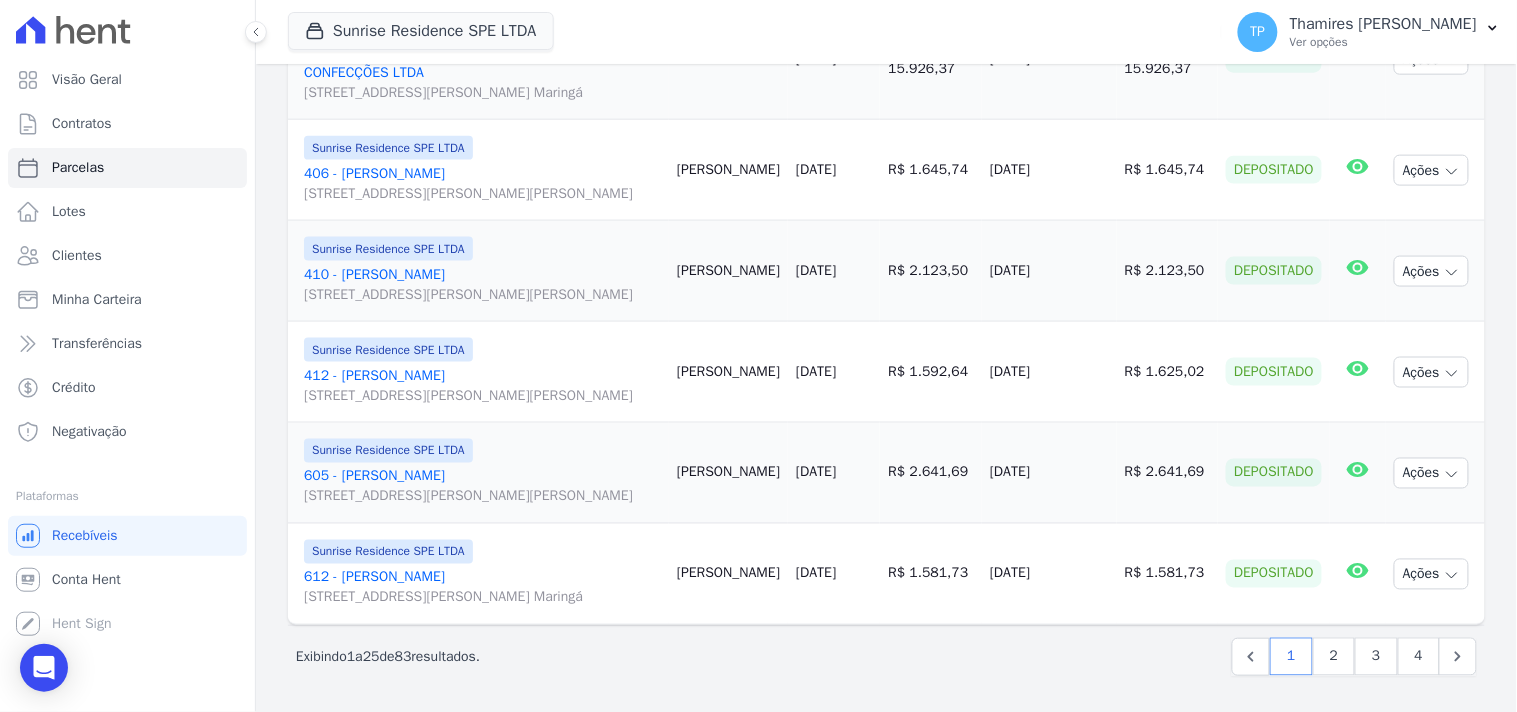 scroll, scrollTop: 2853, scrollLeft: 0, axis: vertical 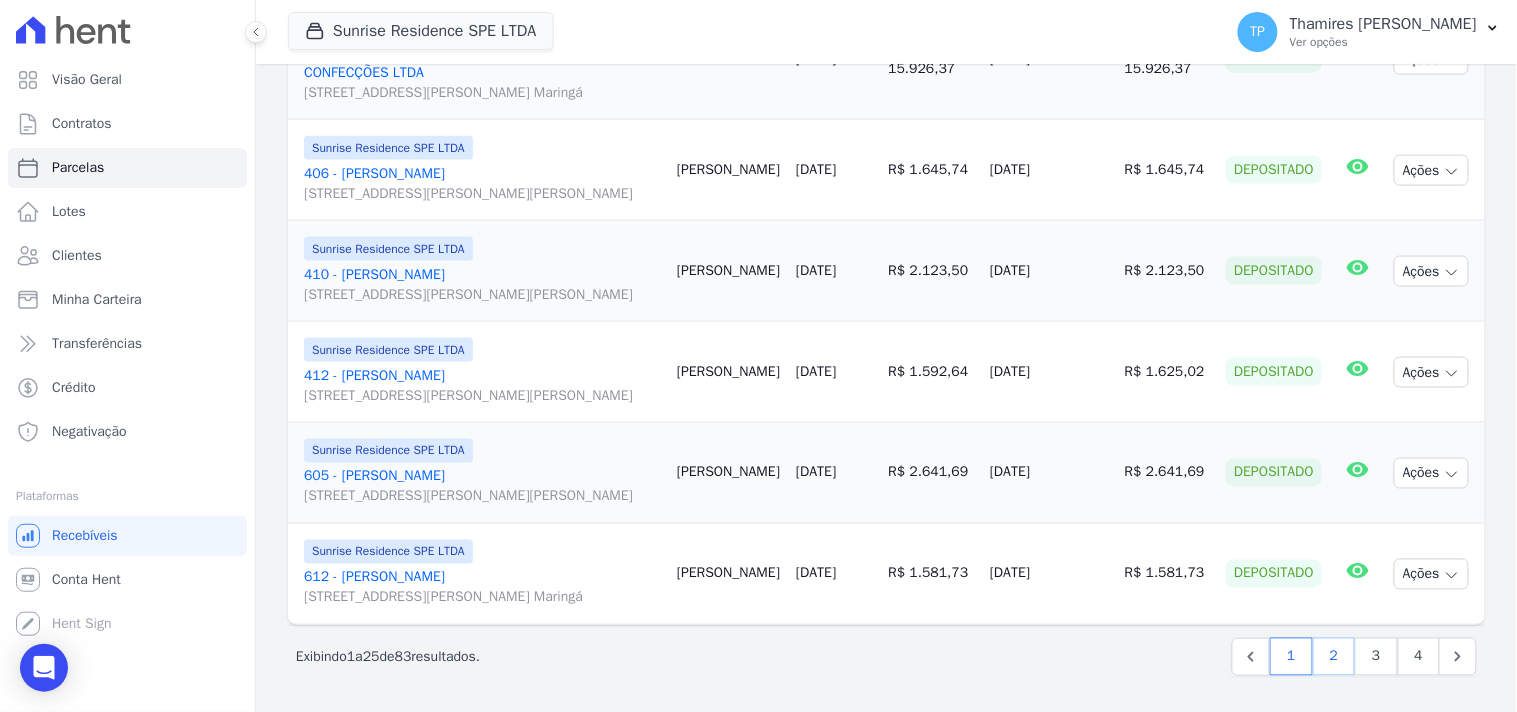 click on "2" at bounding box center (1334, 657) 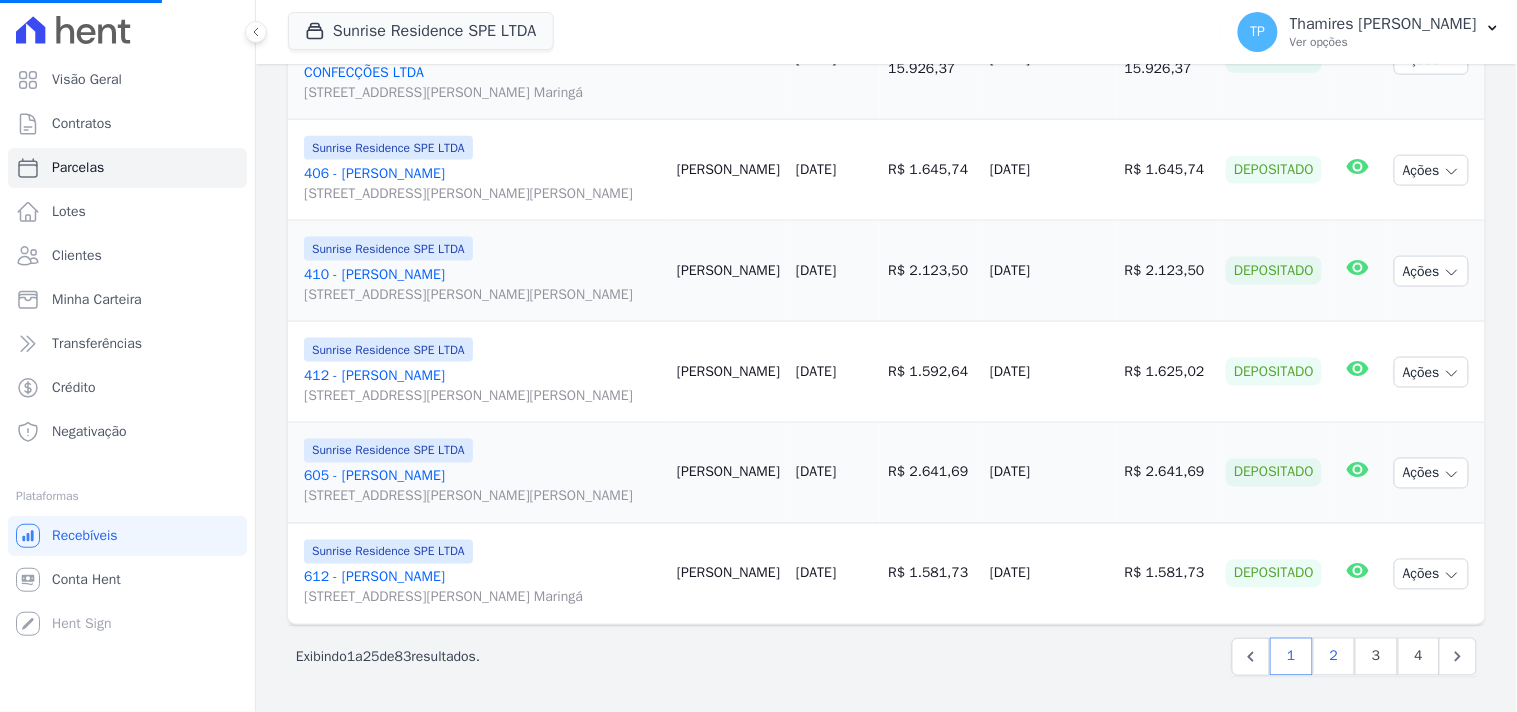 select 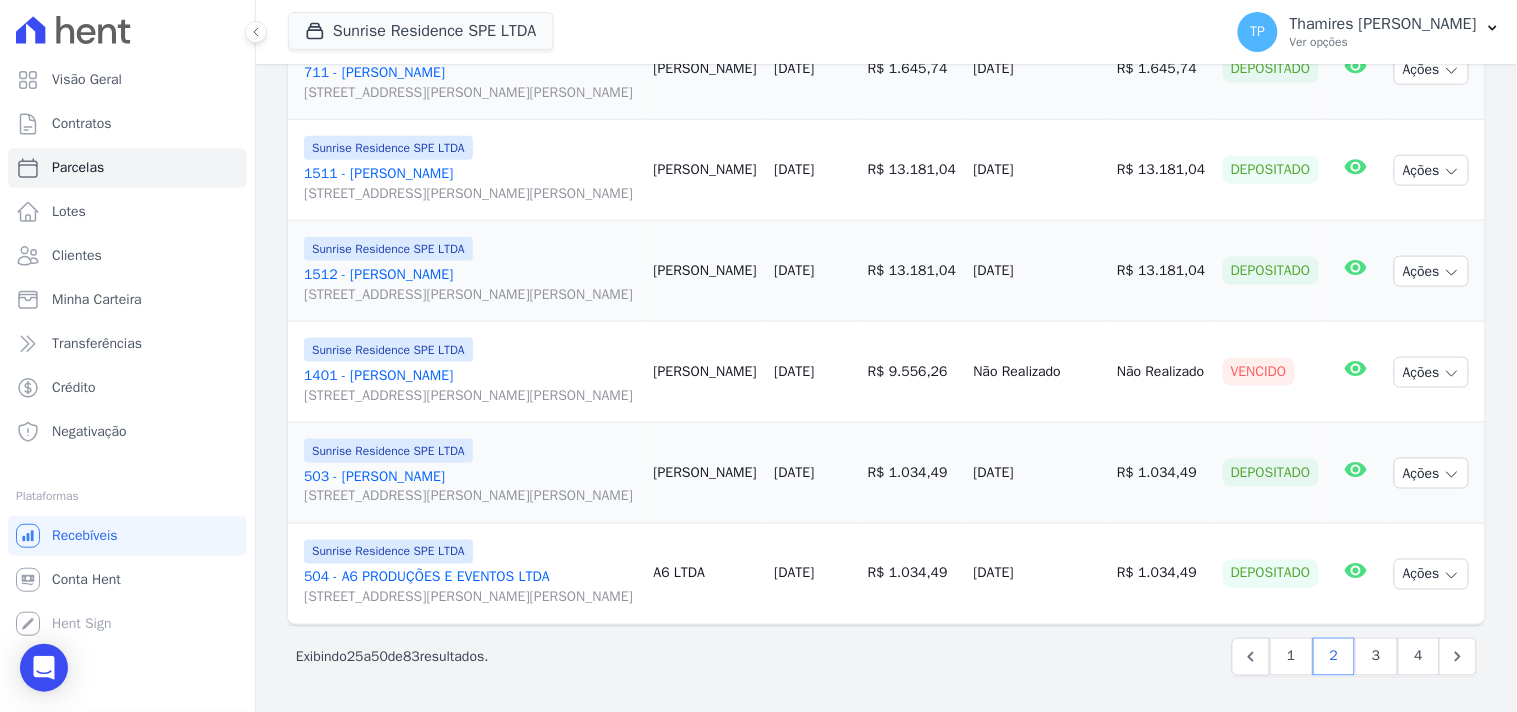 scroll, scrollTop: 3000, scrollLeft: 0, axis: vertical 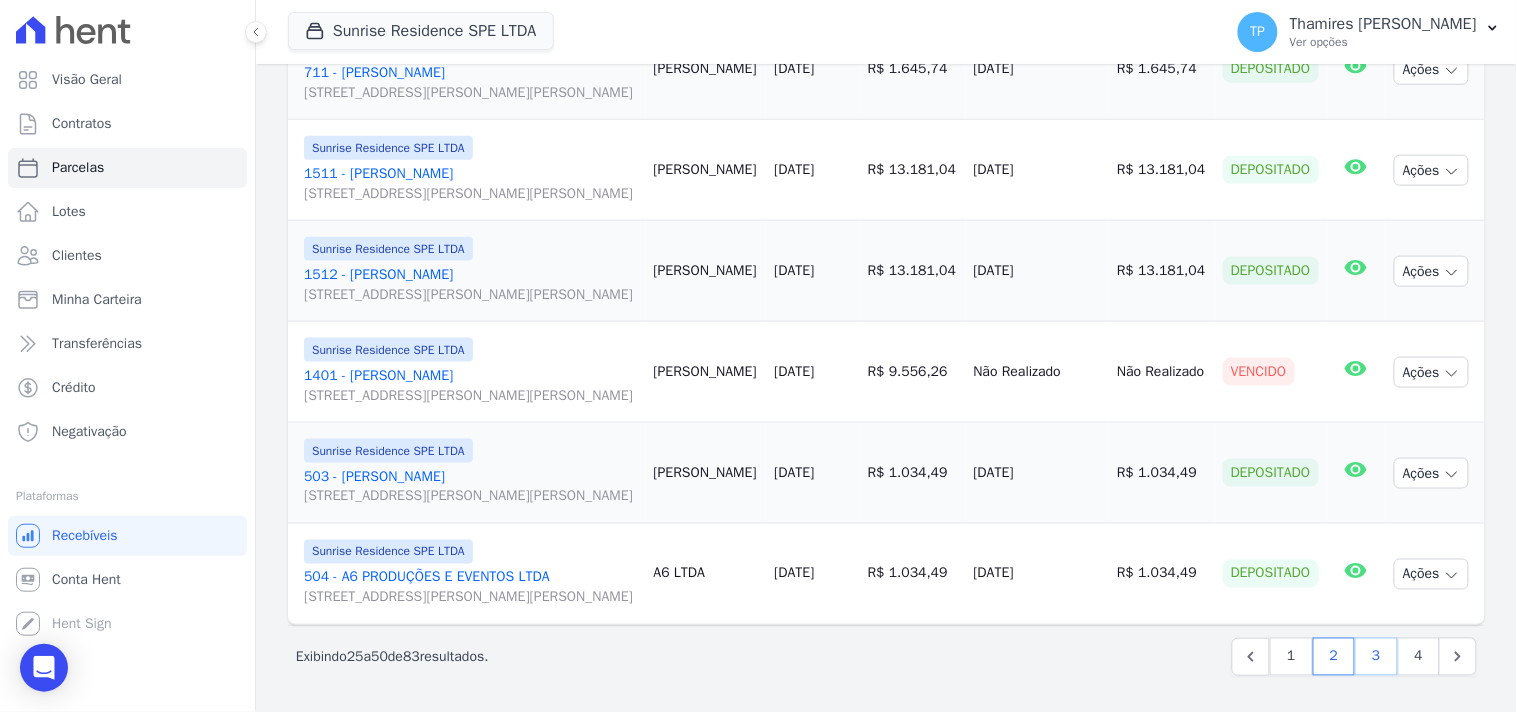 click on "3" at bounding box center [1376, 657] 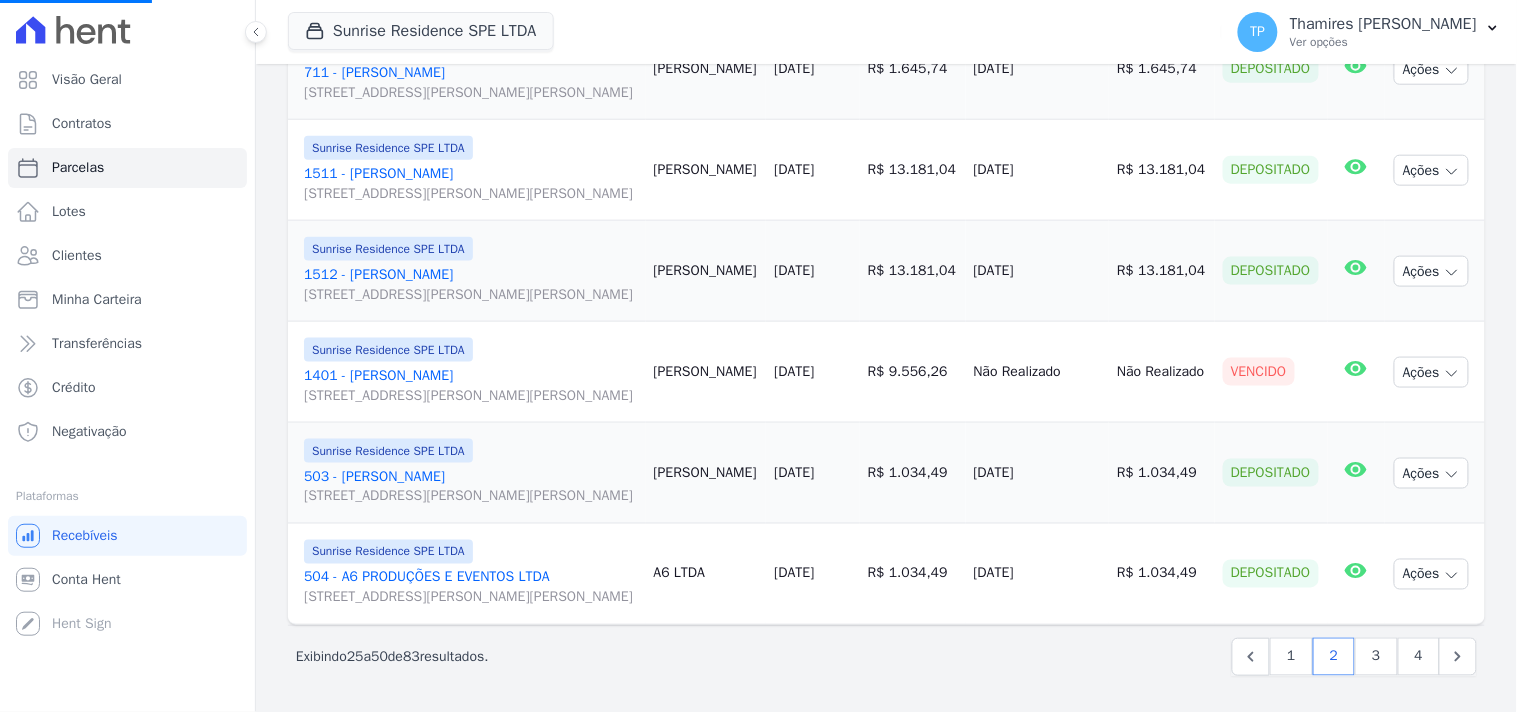 select 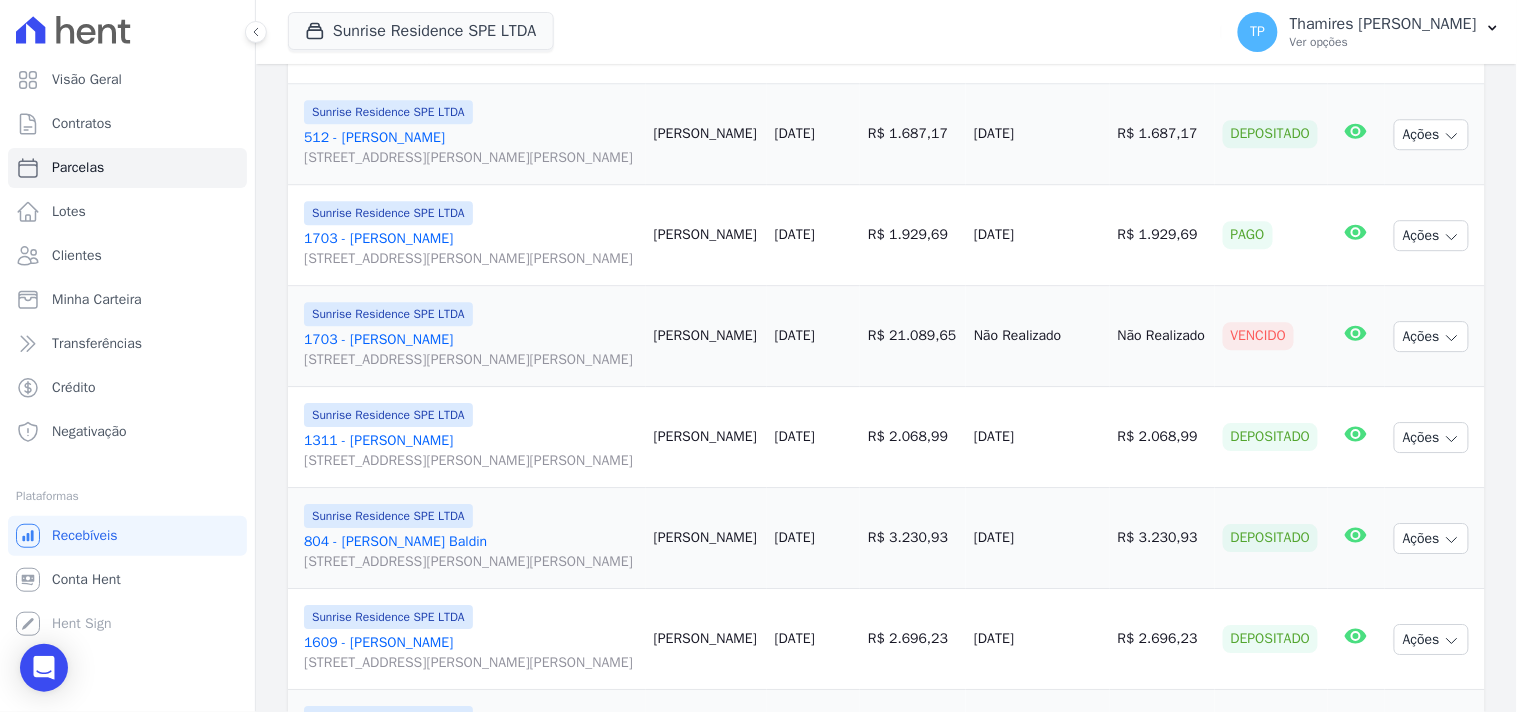 scroll, scrollTop: 1444, scrollLeft: 0, axis: vertical 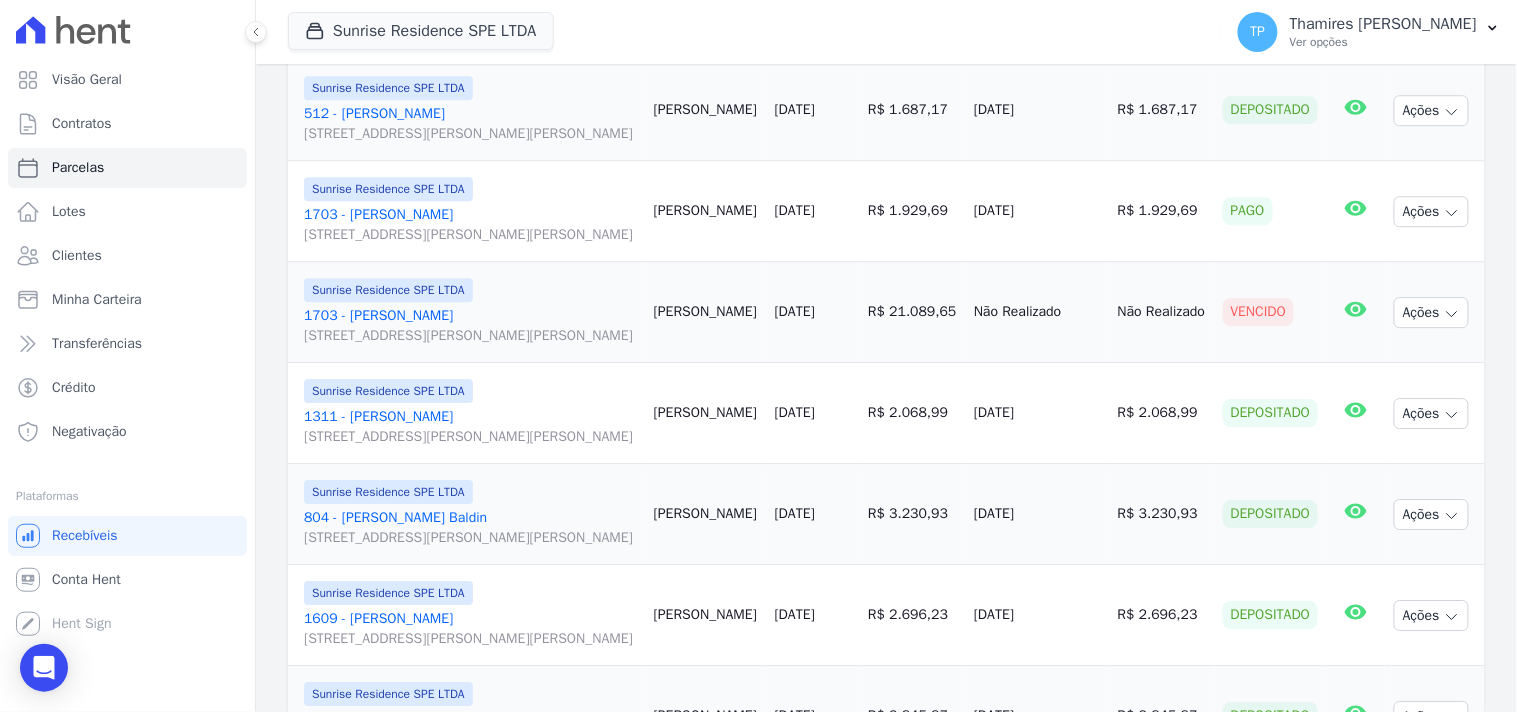 drag, startPoint x: 964, startPoint y: 322, endPoint x: 1083, endPoint y: 322, distance: 119 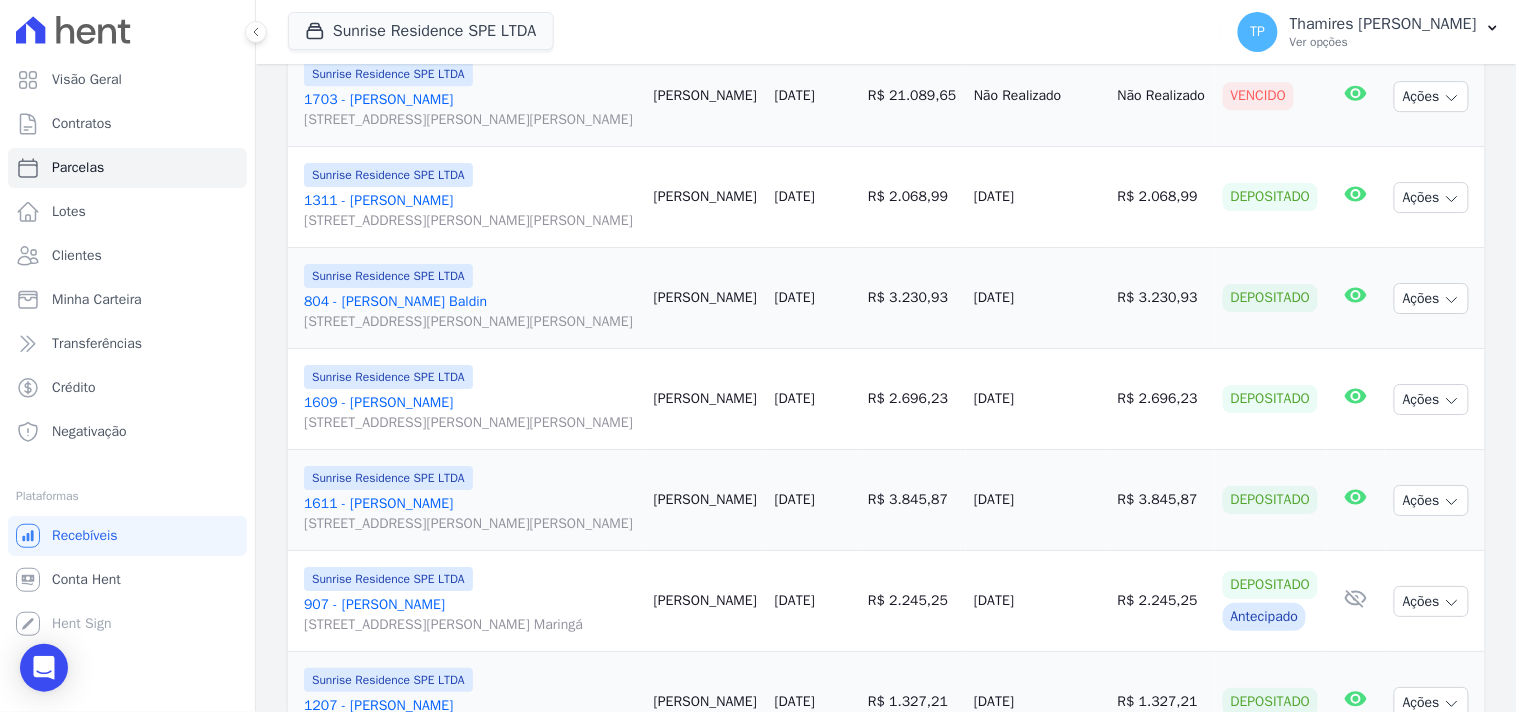 scroll, scrollTop: 1666, scrollLeft: 0, axis: vertical 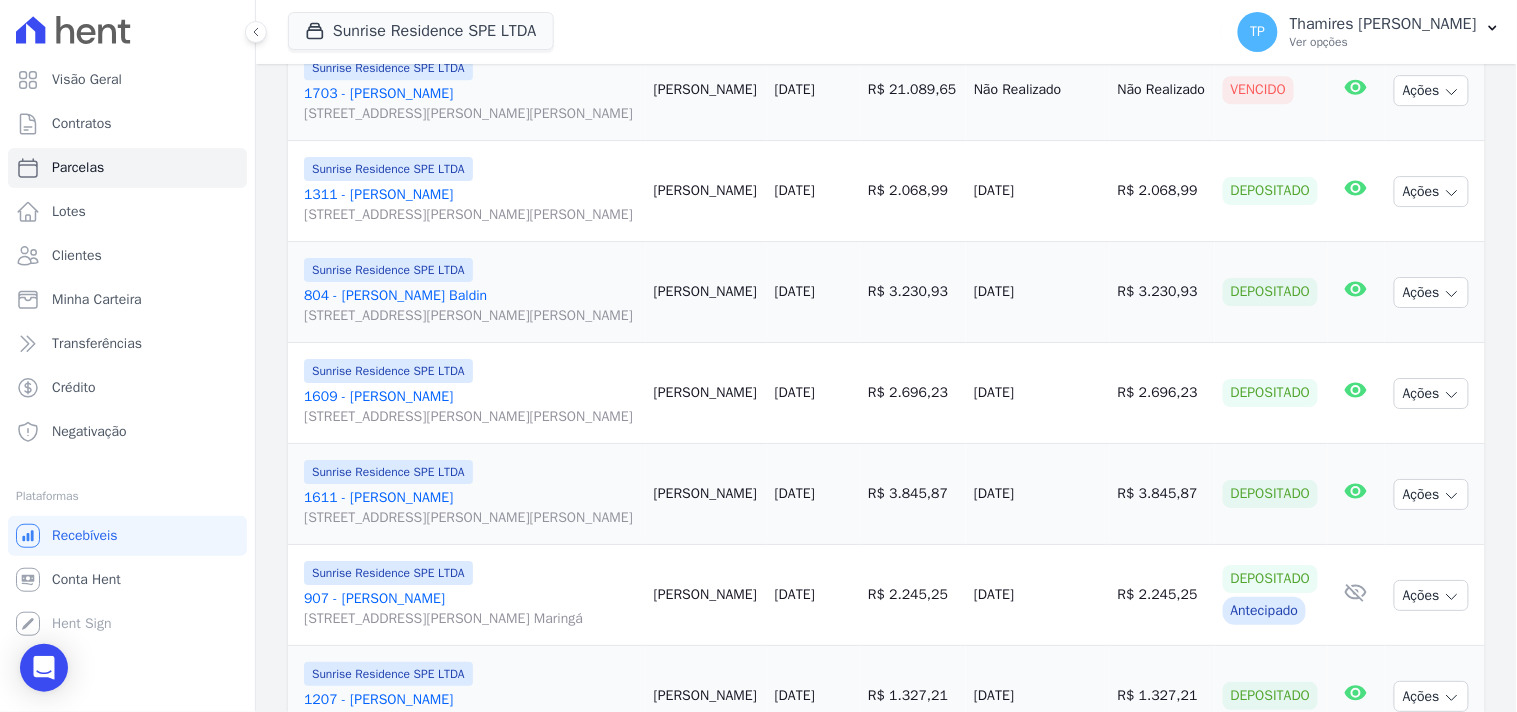 drag, startPoint x: 877, startPoint y: 354, endPoint x: 951, endPoint y: 351, distance: 74.06078 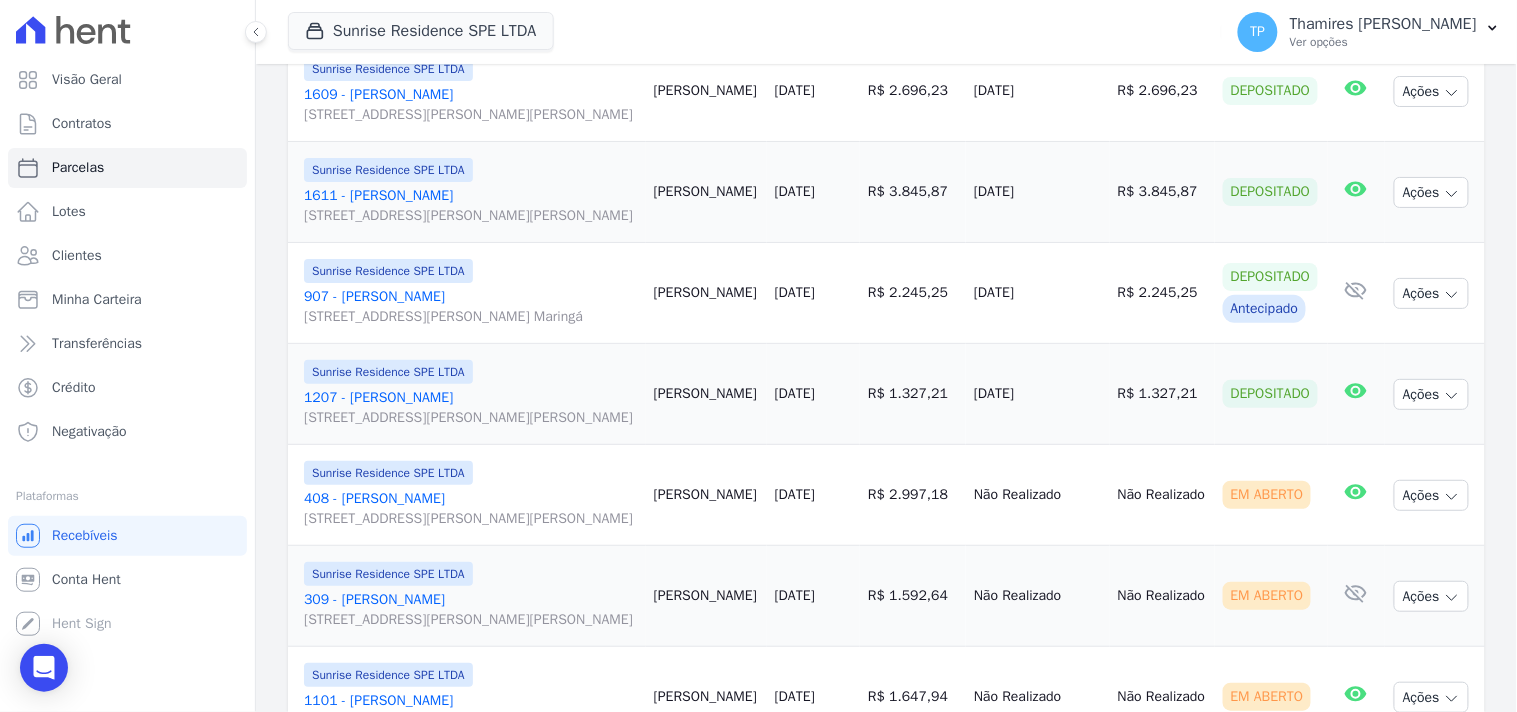 scroll, scrollTop: 2000, scrollLeft: 0, axis: vertical 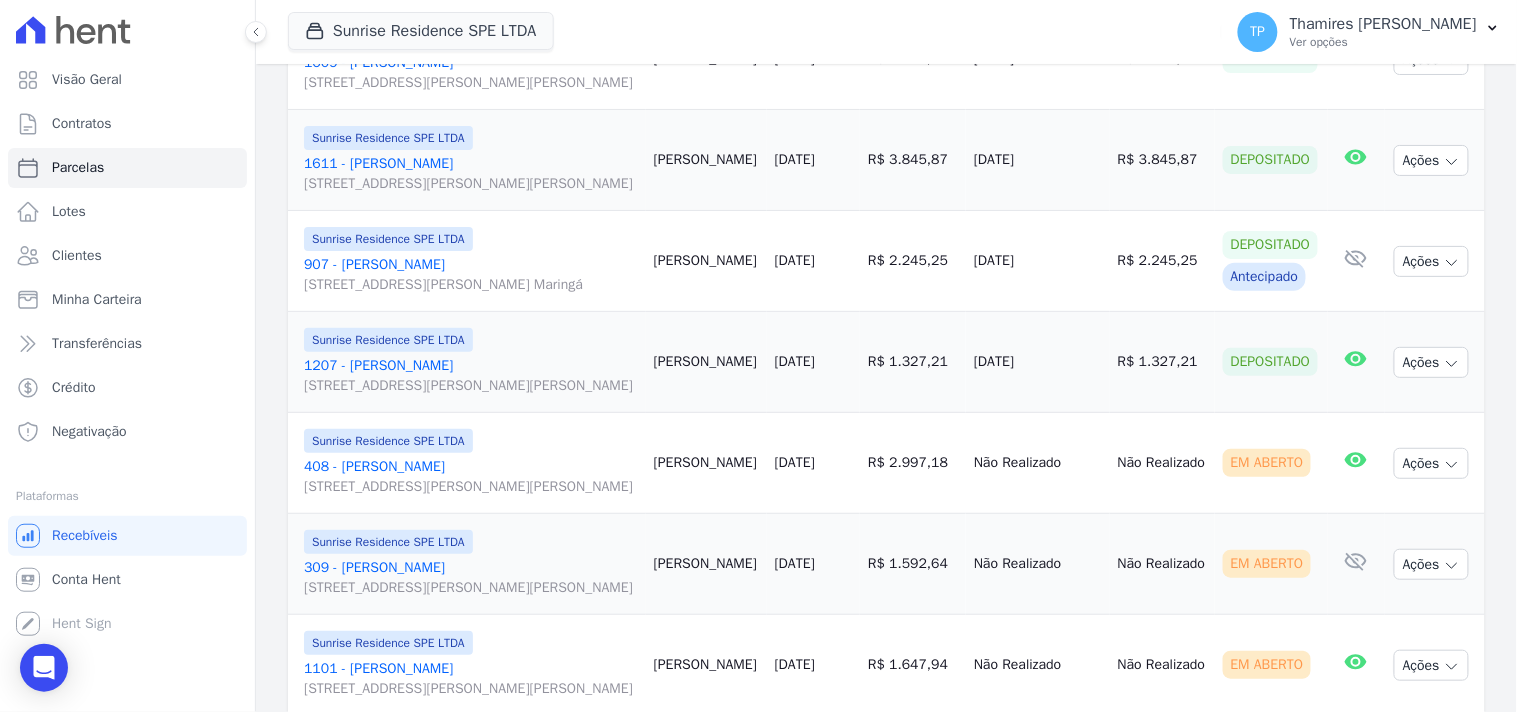 drag, startPoint x: 967, startPoint y: 371, endPoint x: 1052, endPoint y: 365, distance: 85.2115 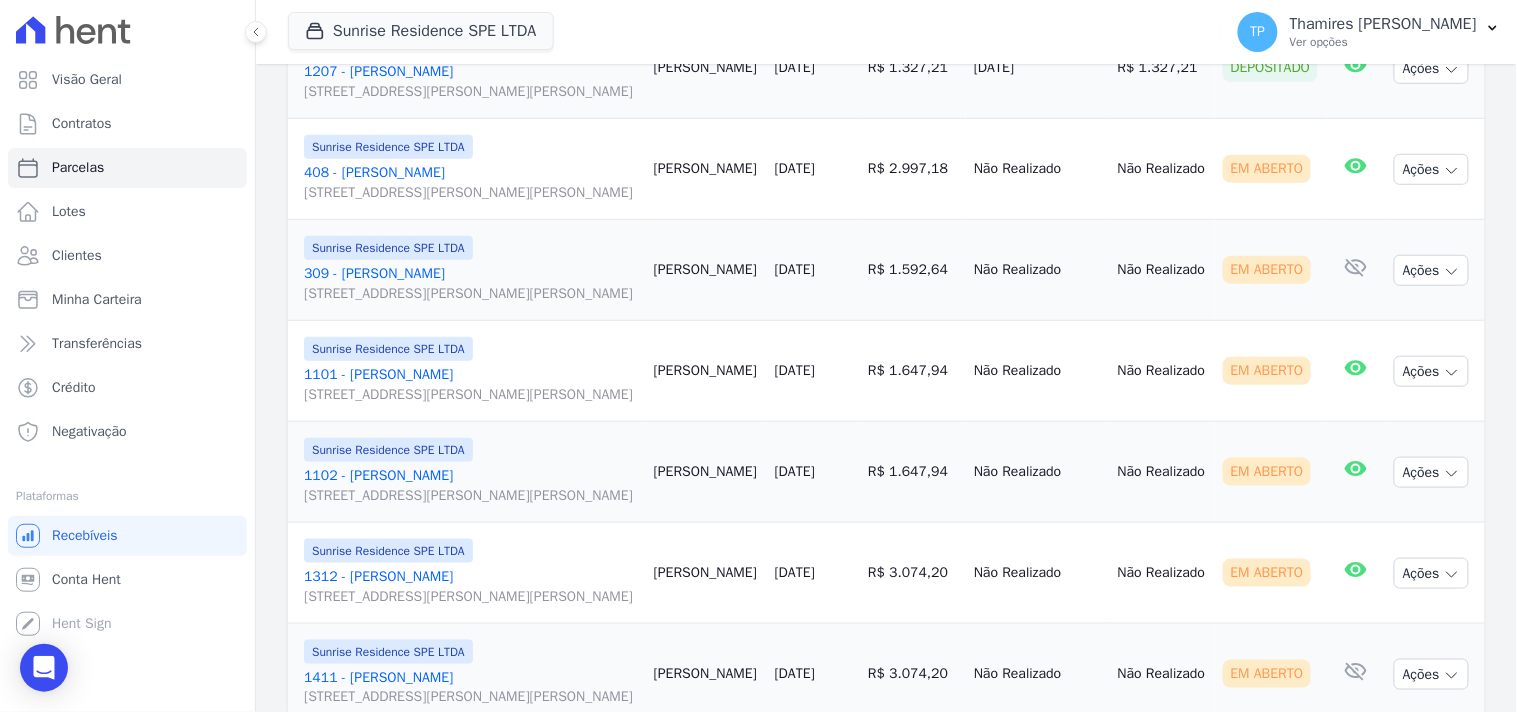 scroll, scrollTop: 2333, scrollLeft: 0, axis: vertical 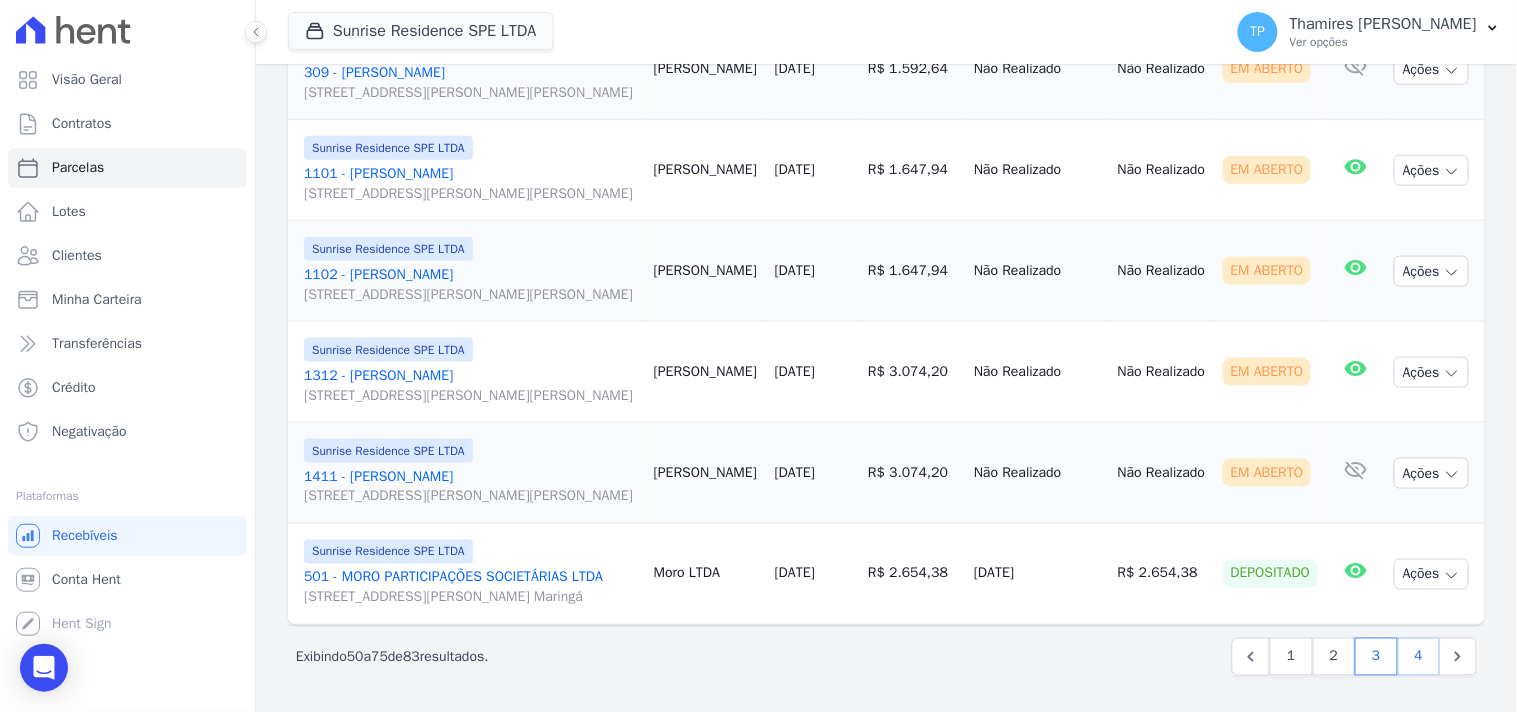 click on "4" at bounding box center (1419, 657) 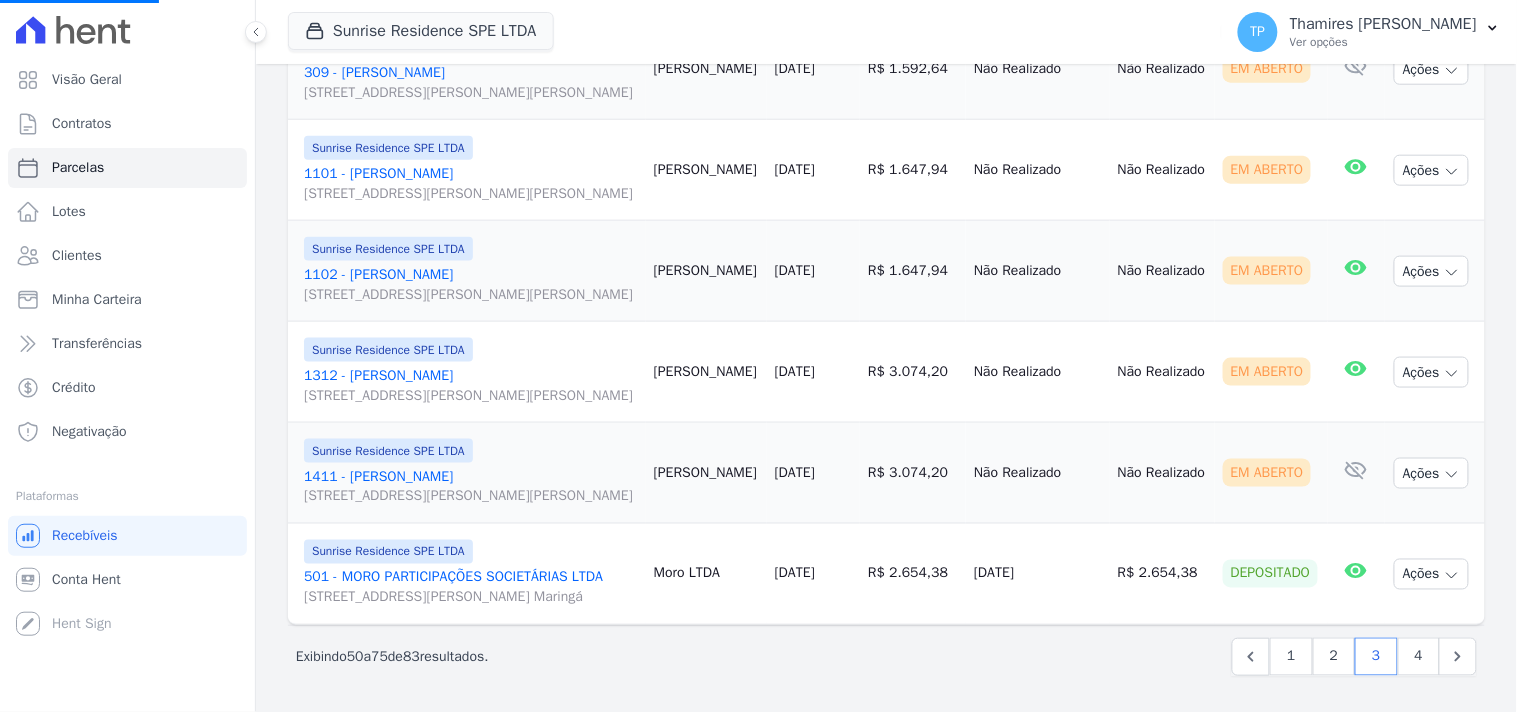 select 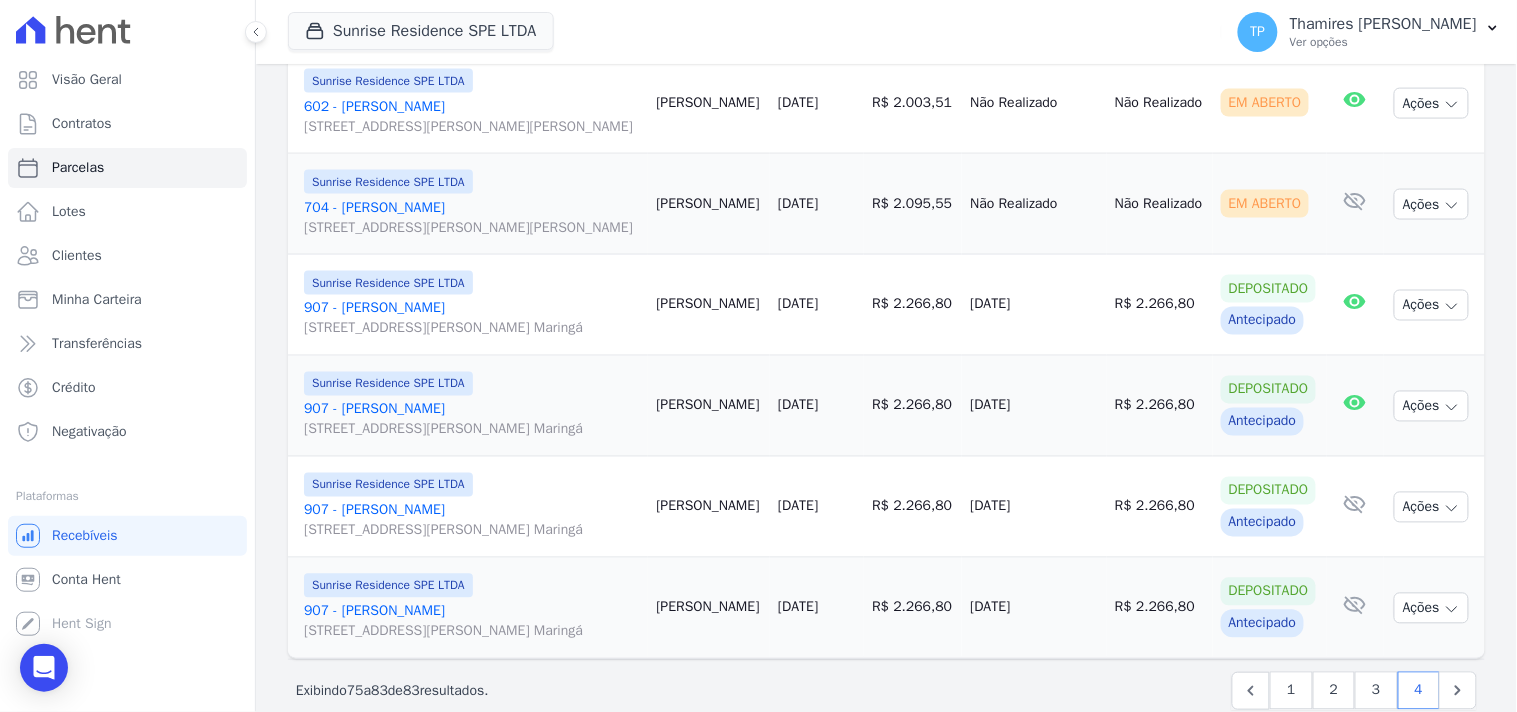 scroll, scrollTop: 955, scrollLeft: 0, axis: vertical 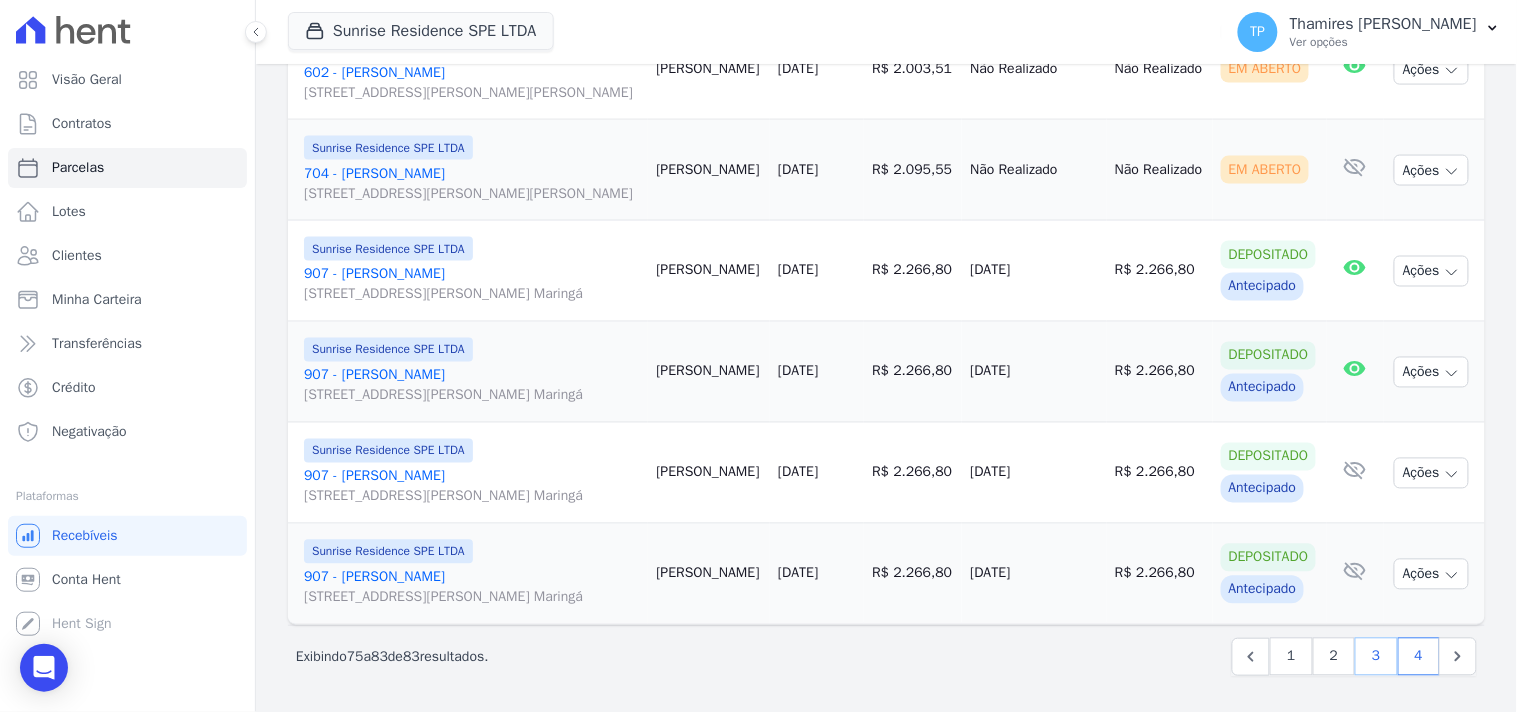 click on "3" at bounding box center [1376, 657] 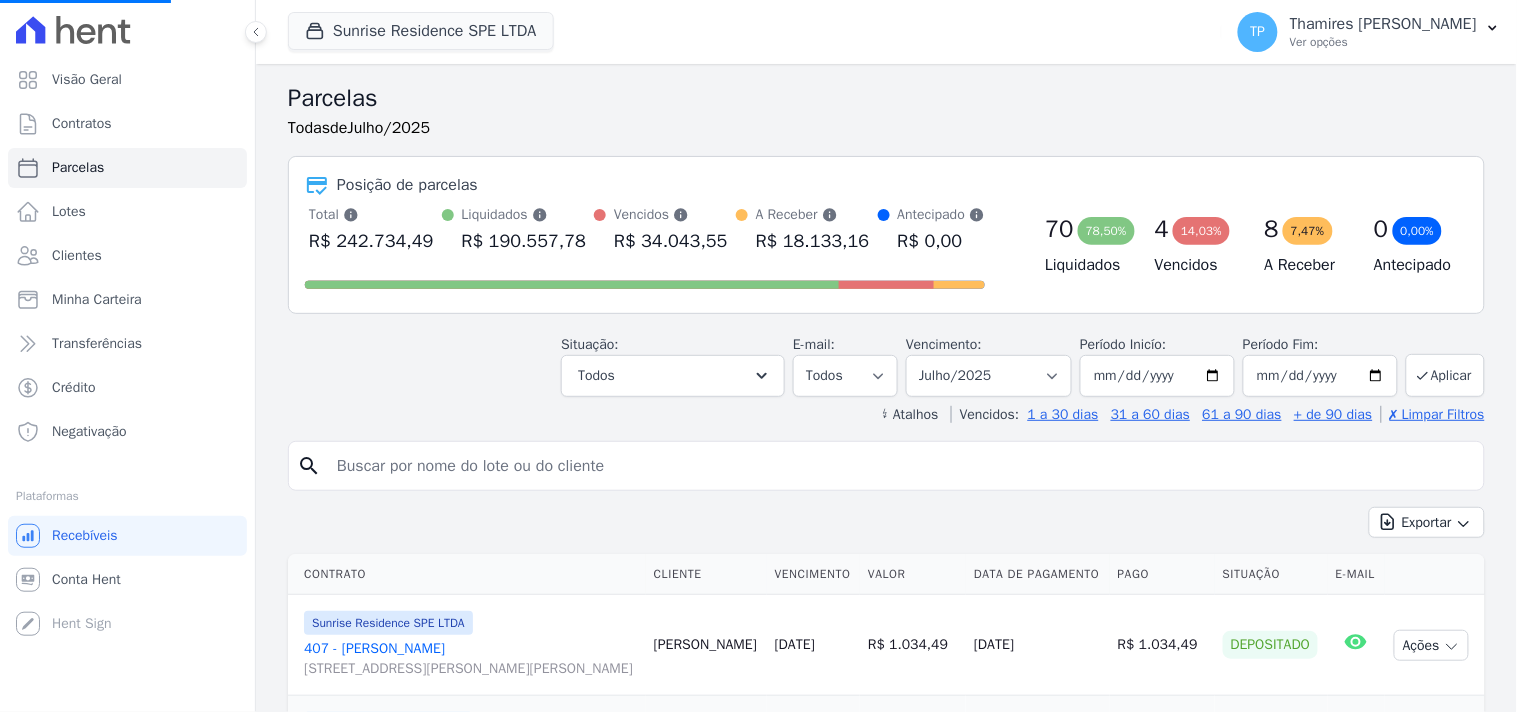 scroll, scrollTop: 226, scrollLeft: 0, axis: vertical 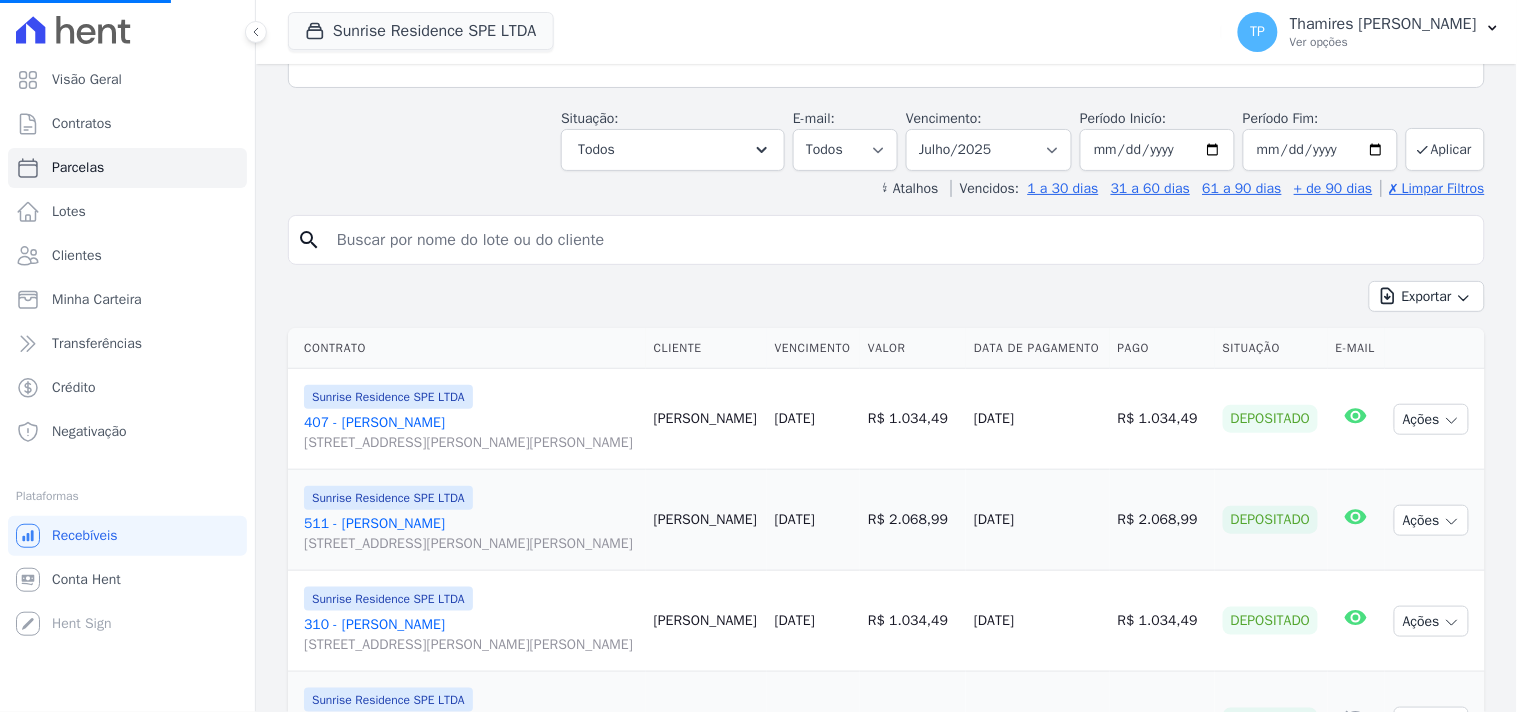 select 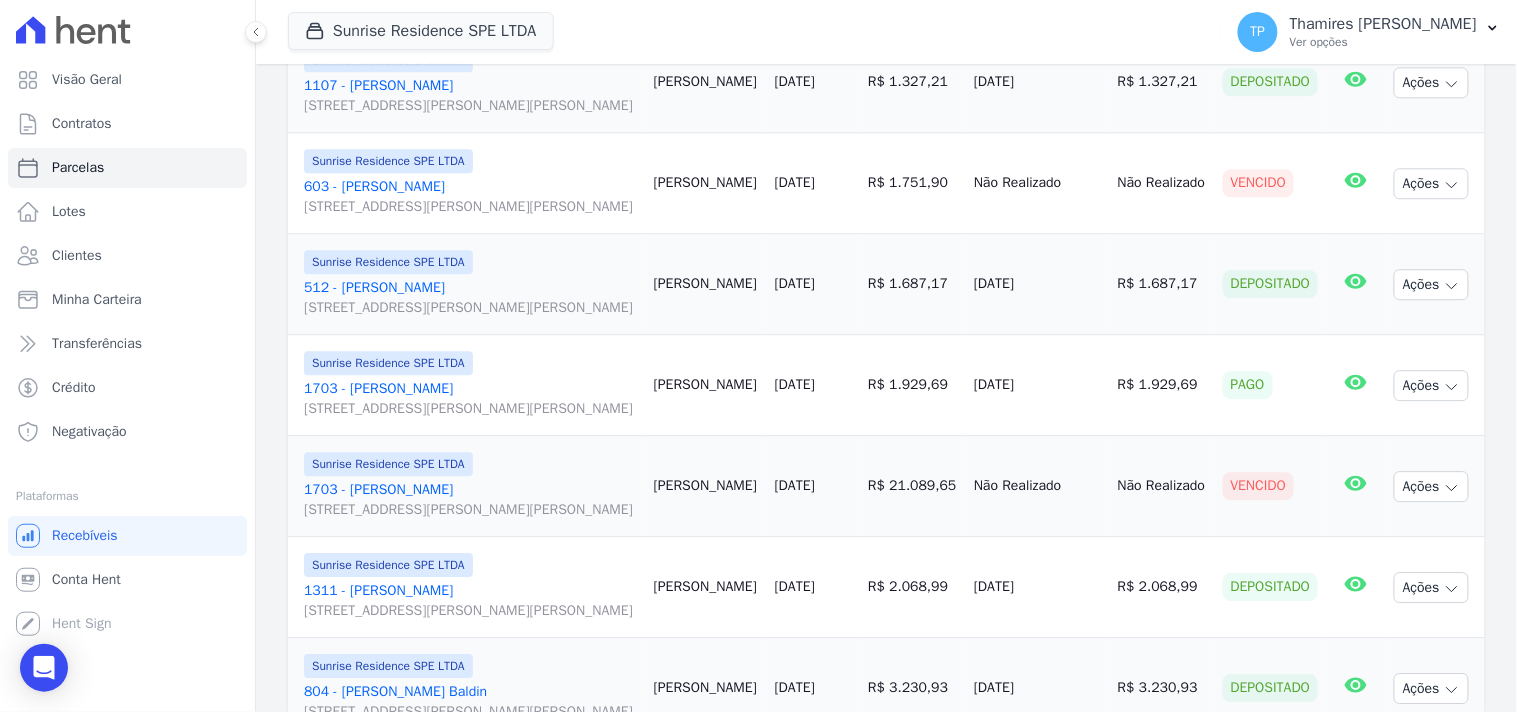 scroll, scrollTop: 1222, scrollLeft: 0, axis: vertical 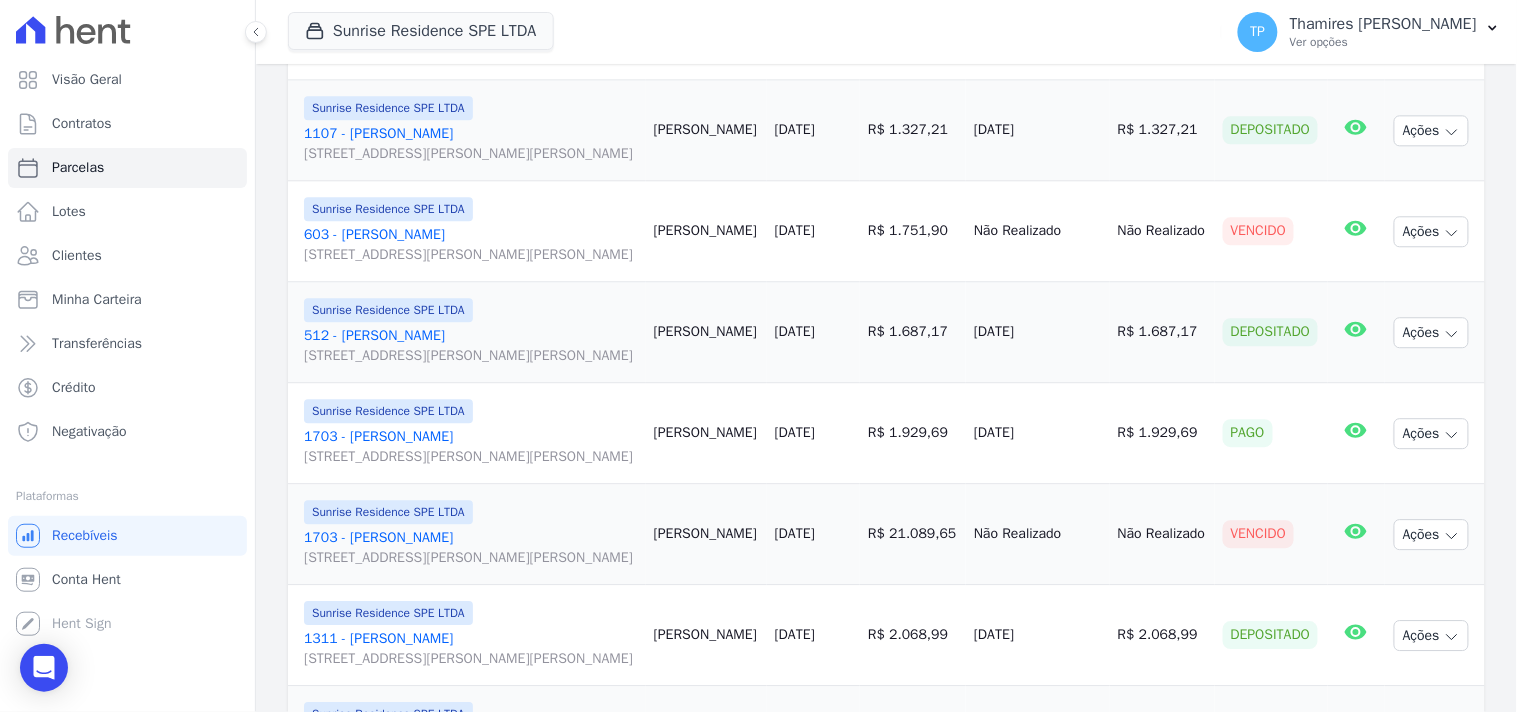 drag, startPoint x: 781, startPoint y: 420, endPoint x: 853, endPoint y: 412, distance: 72.443085 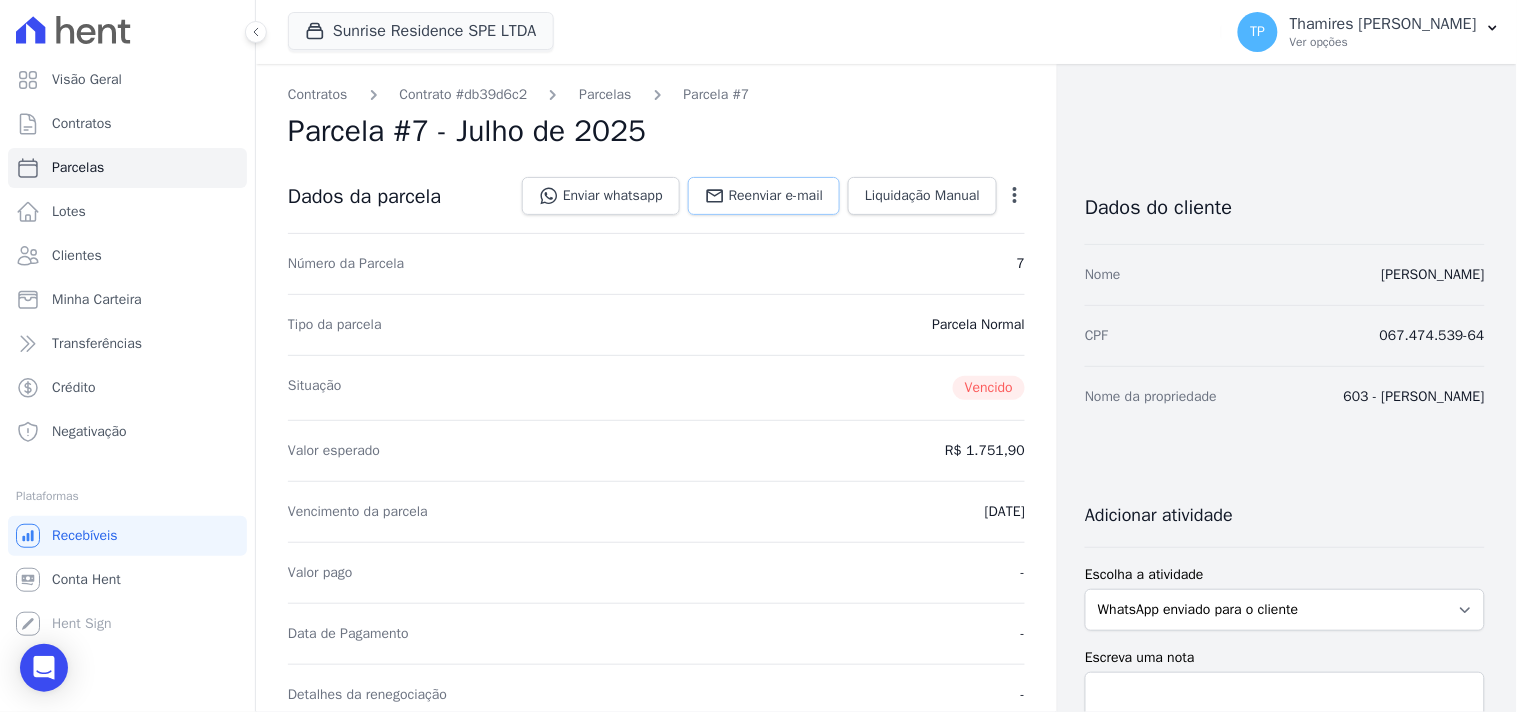 click on "Reenviar e-mail" at bounding box center (776, 196) 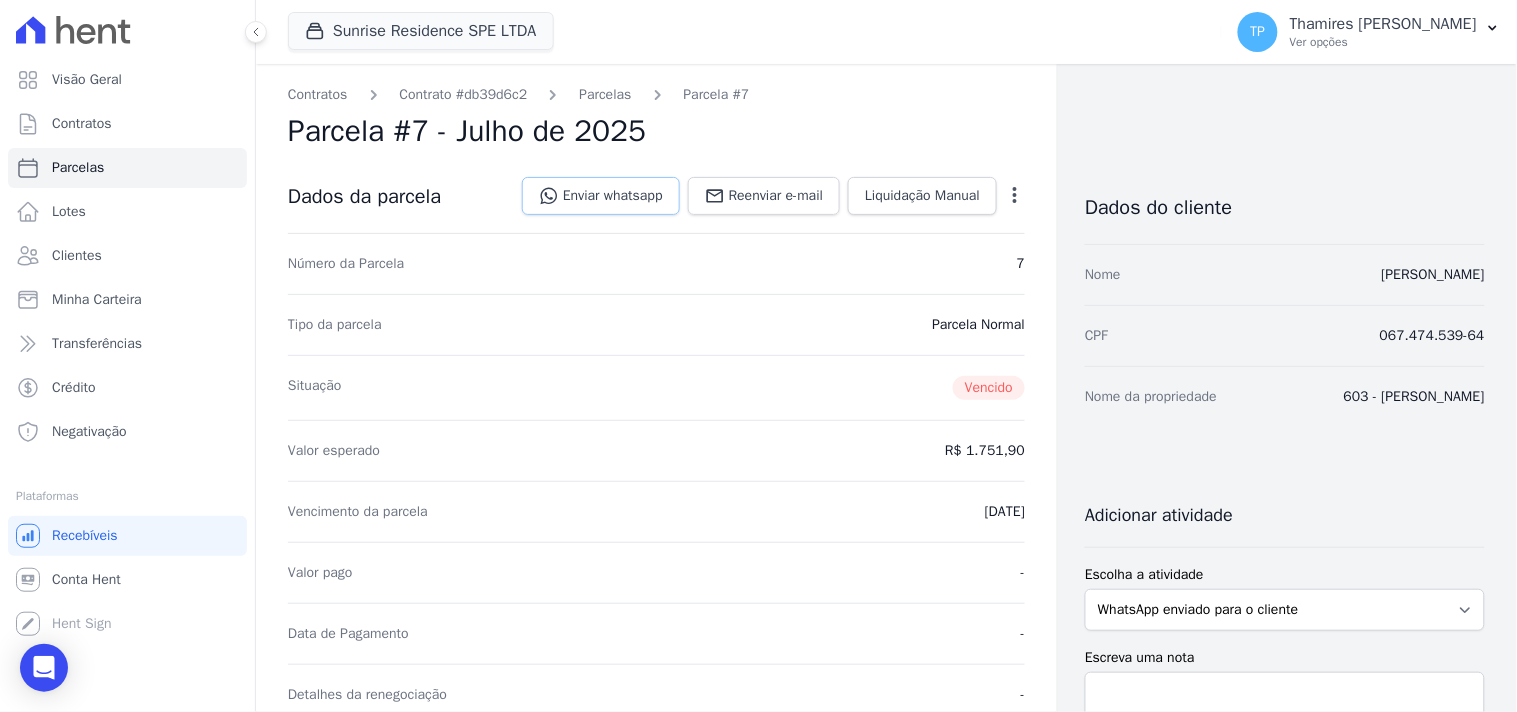 click on "Enviar whatsapp" at bounding box center (601, 196) 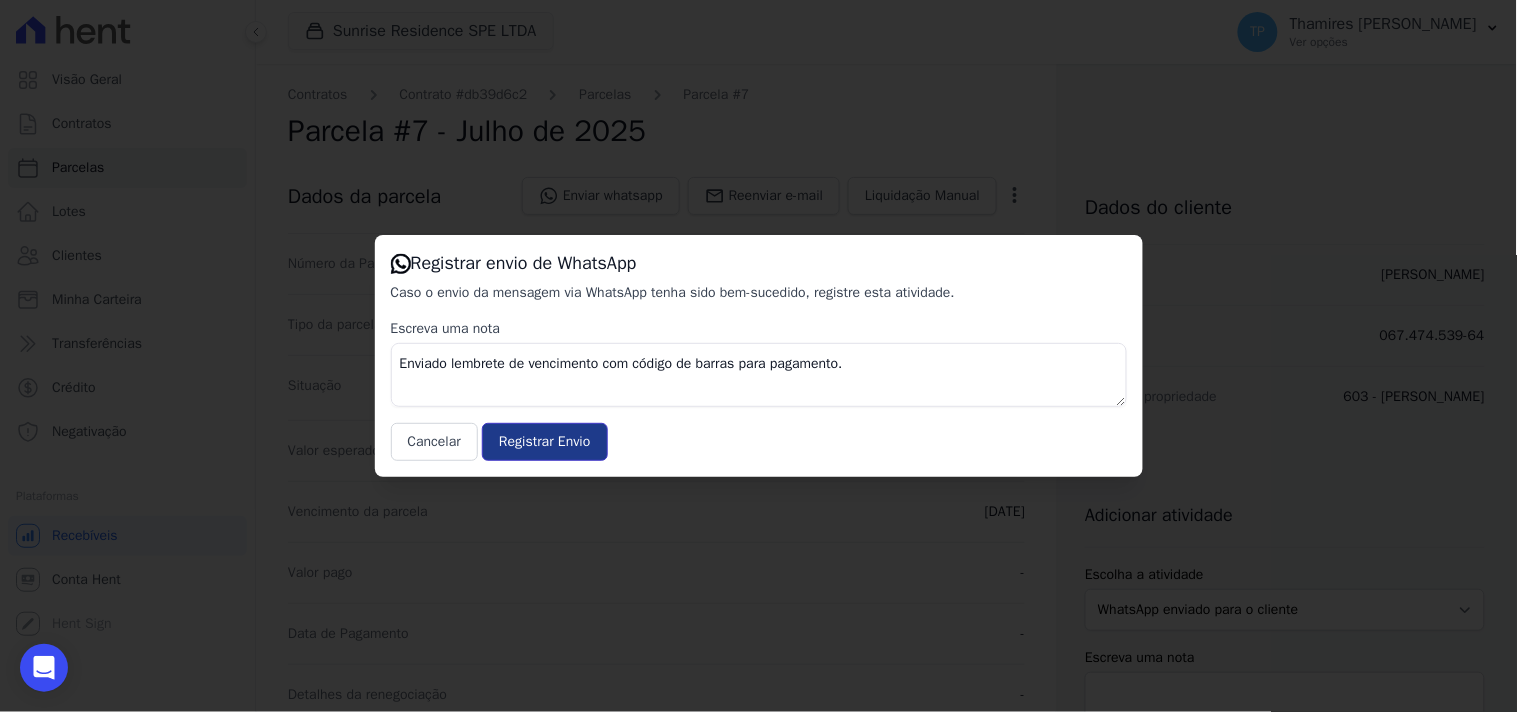 click on "Registrar Envio" at bounding box center [544, 442] 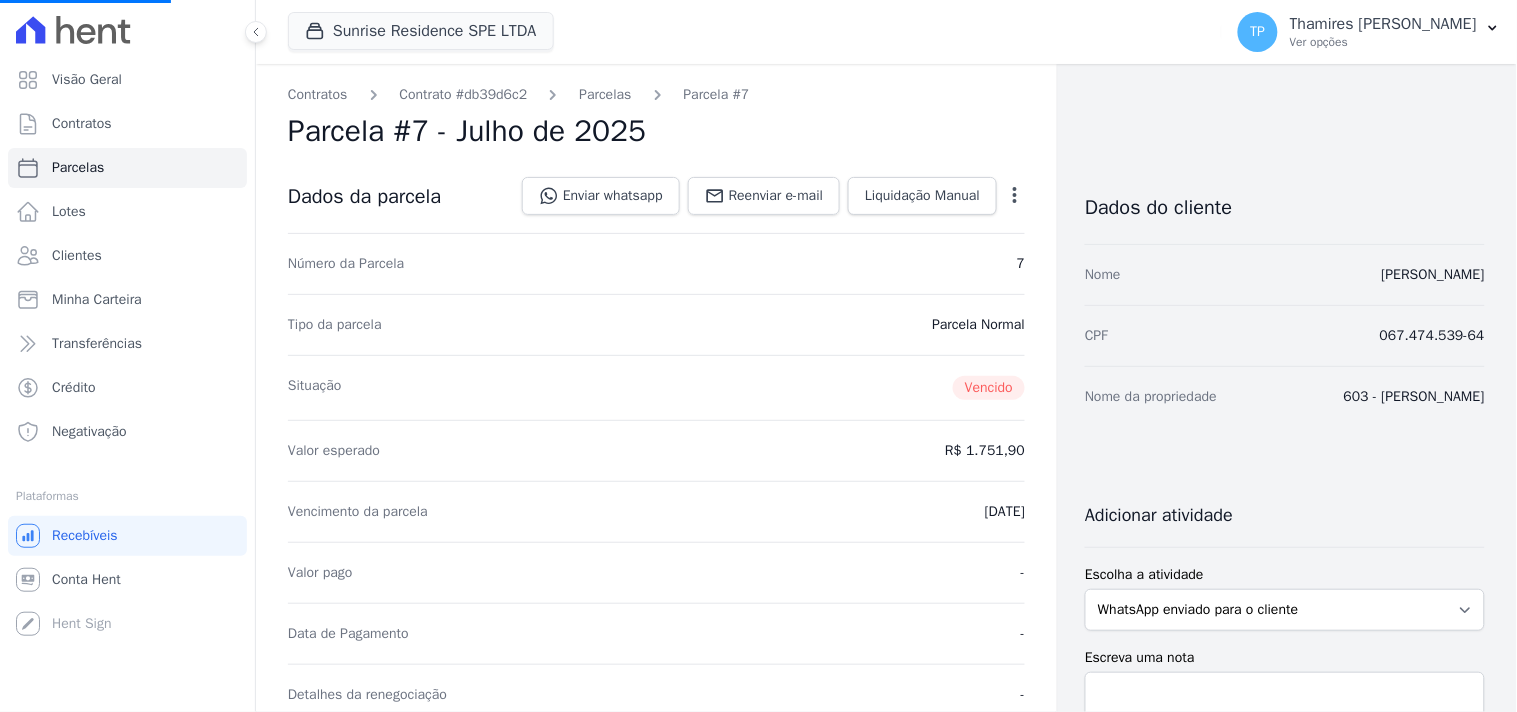 select 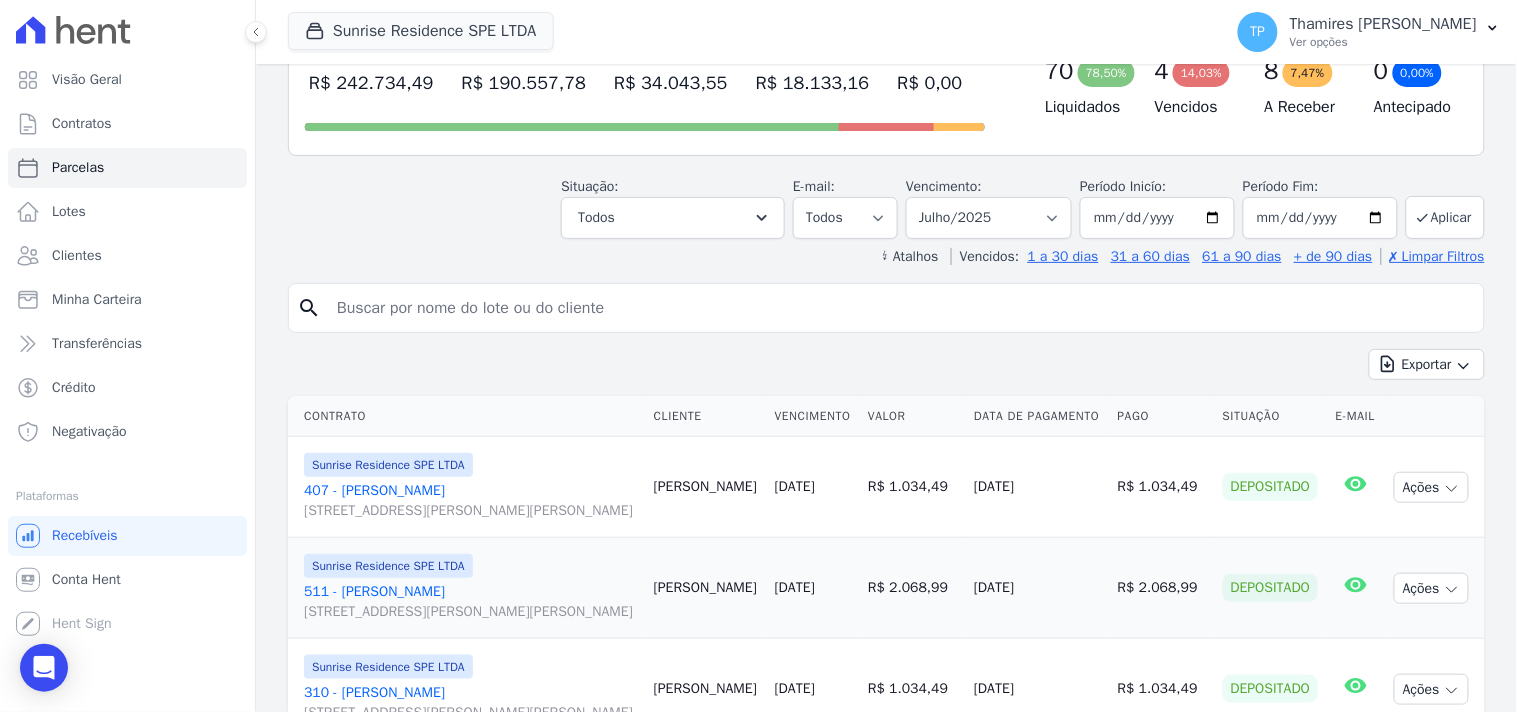 scroll, scrollTop: 0, scrollLeft: 0, axis: both 